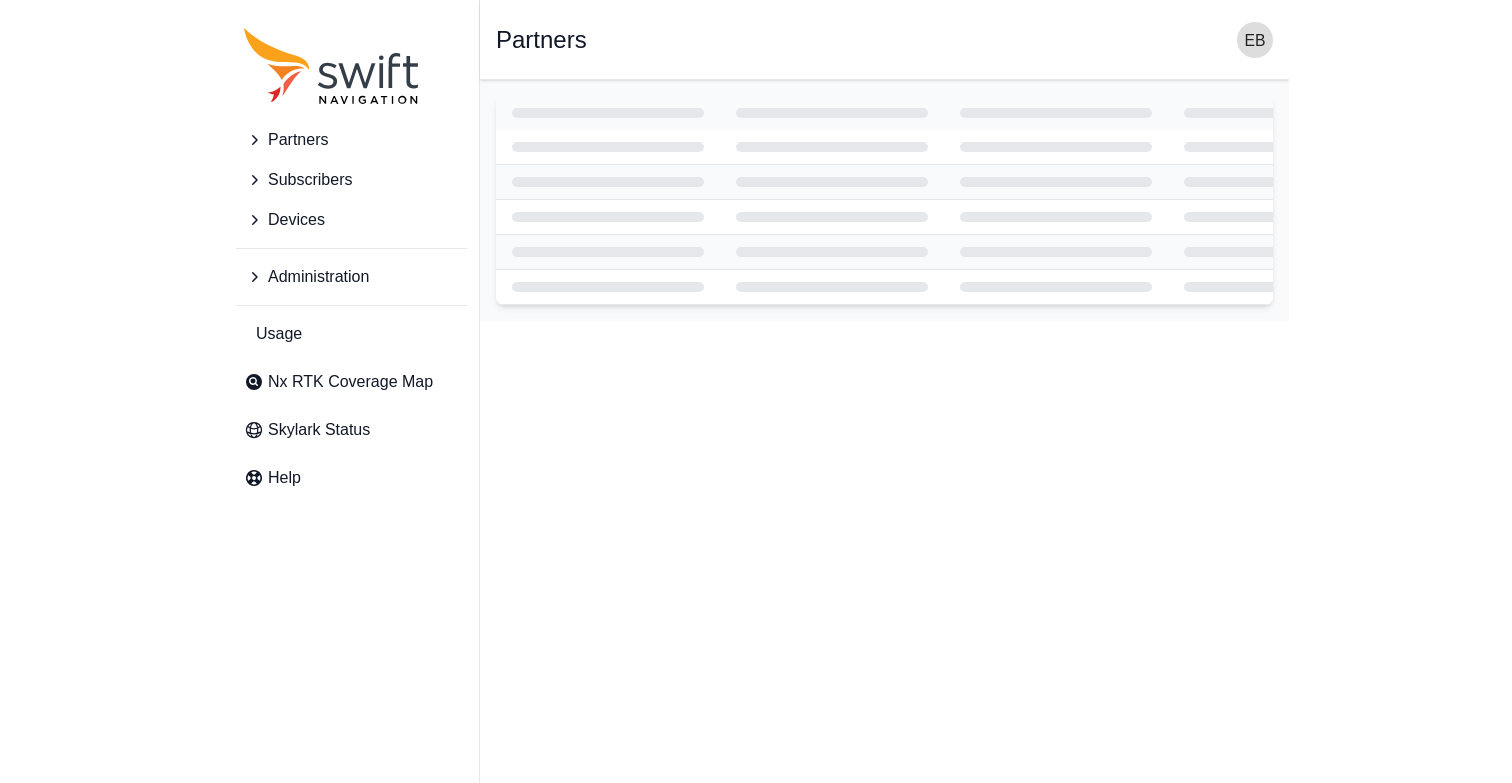 scroll, scrollTop: 0, scrollLeft: 0, axis: both 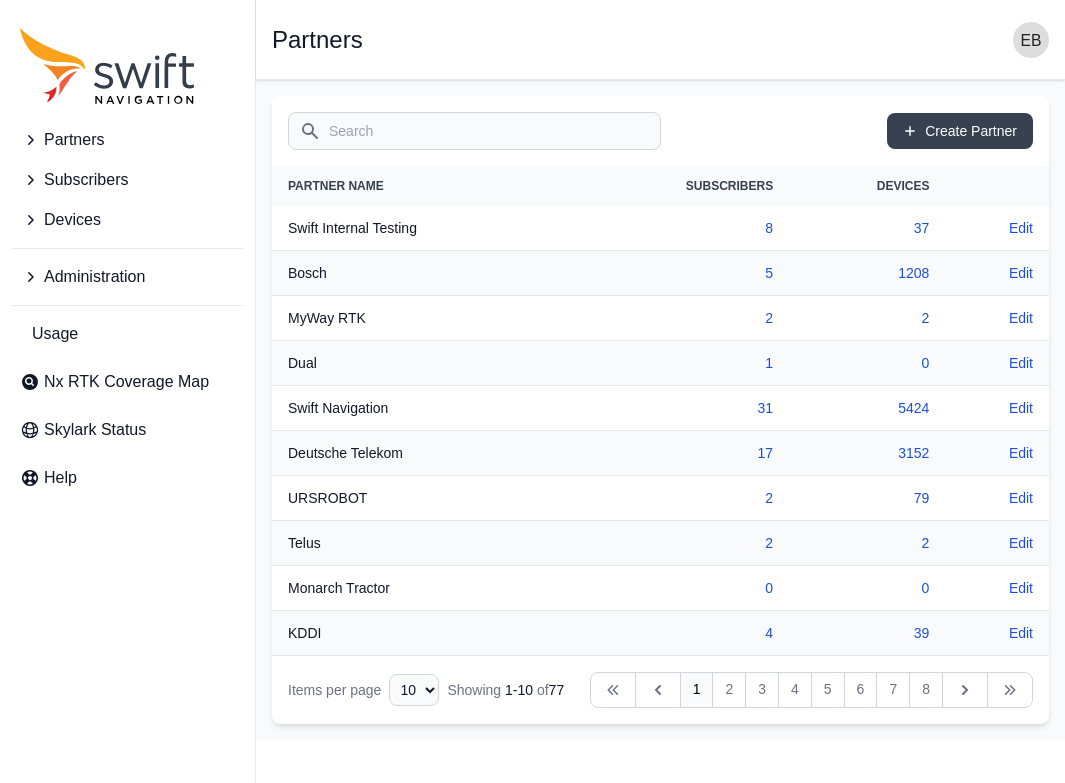 click on "Partners" at bounding box center [74, 140] 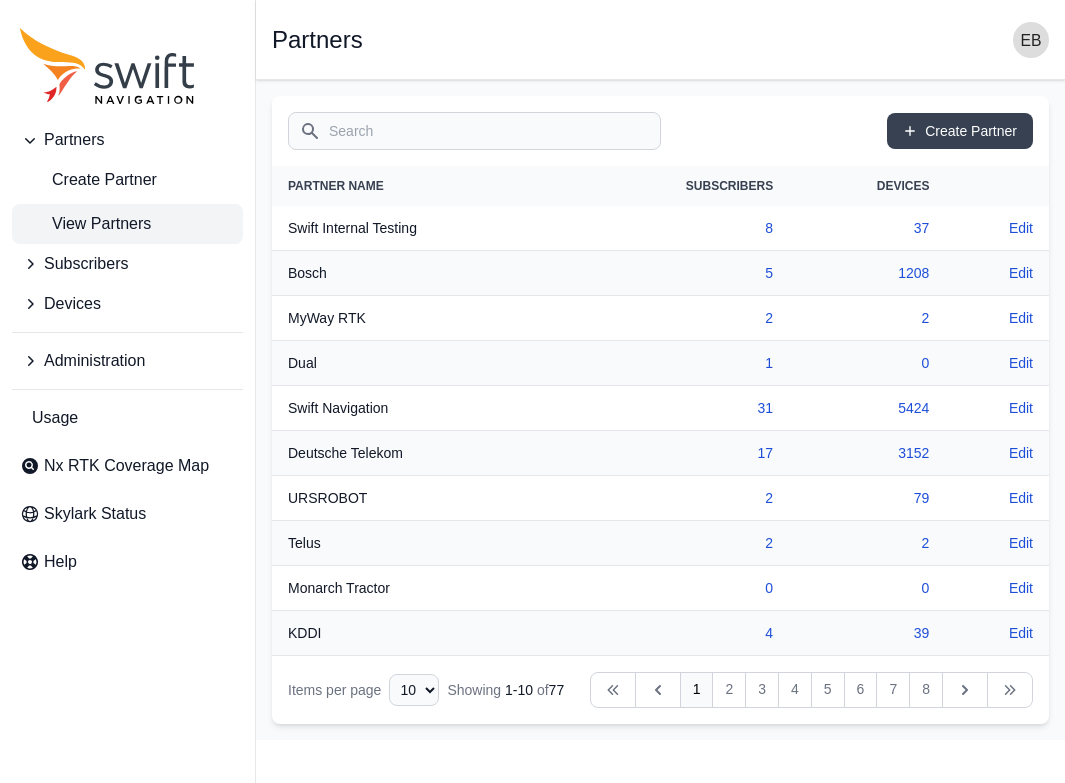 click on "View Partners" at bounding box center [85, 224] 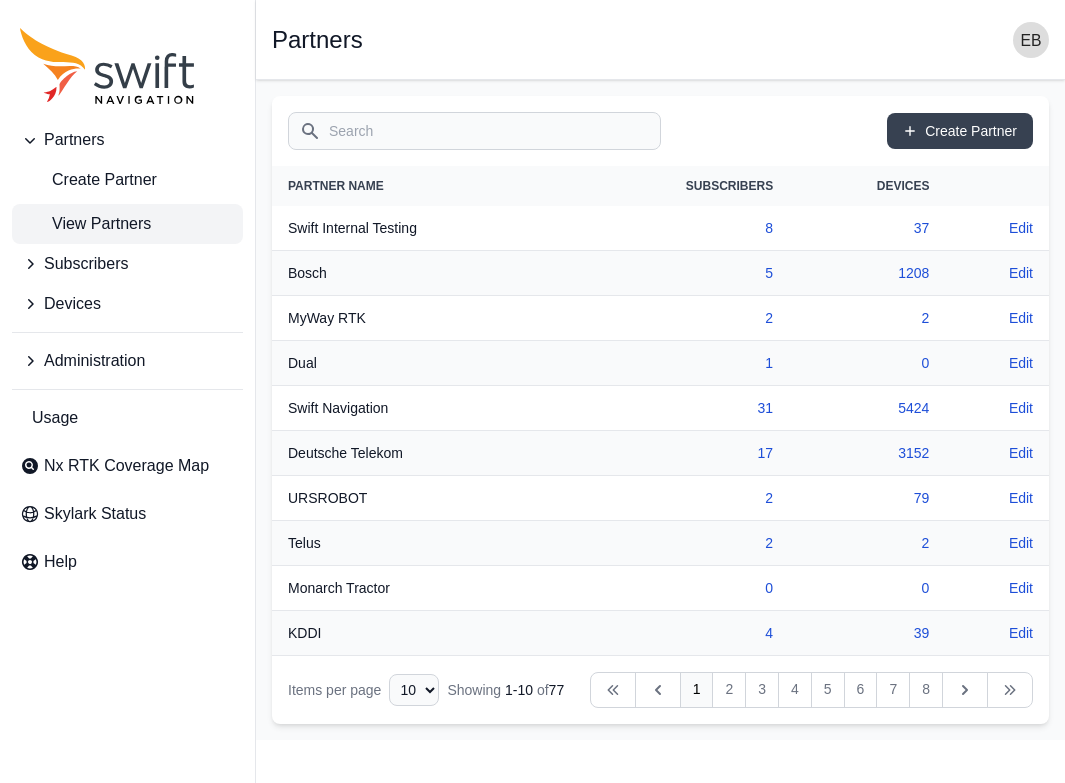 click on "Search" at bounding box center (474, 131) 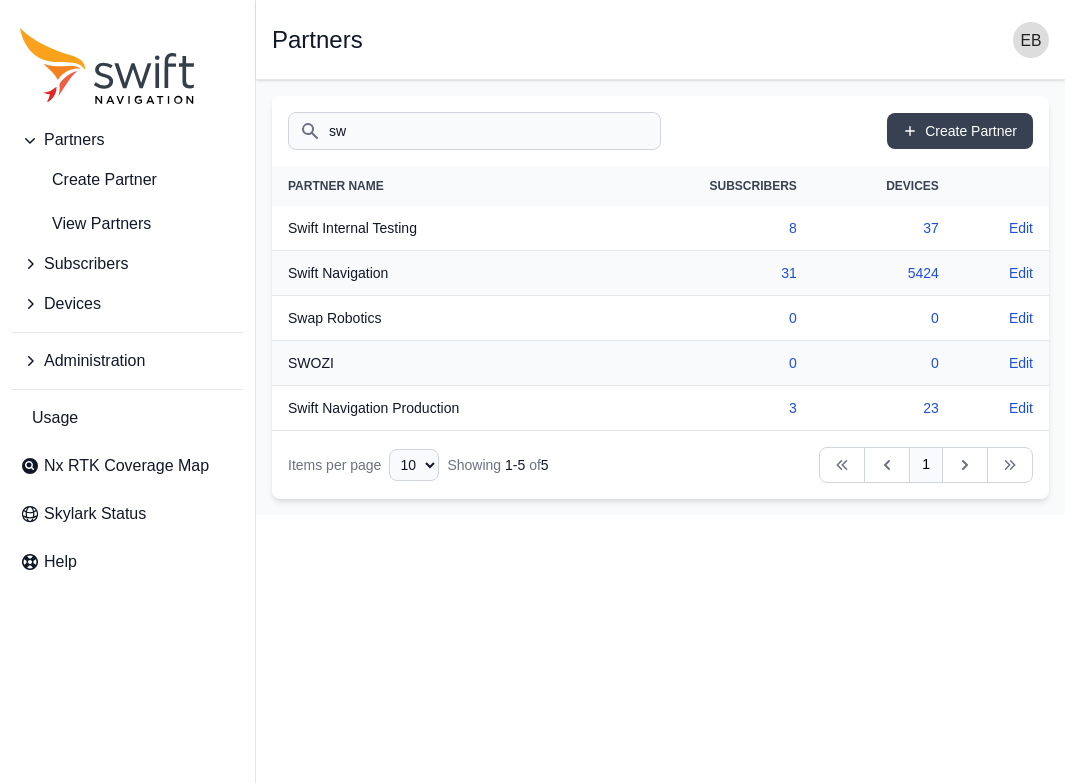 type on "sw" 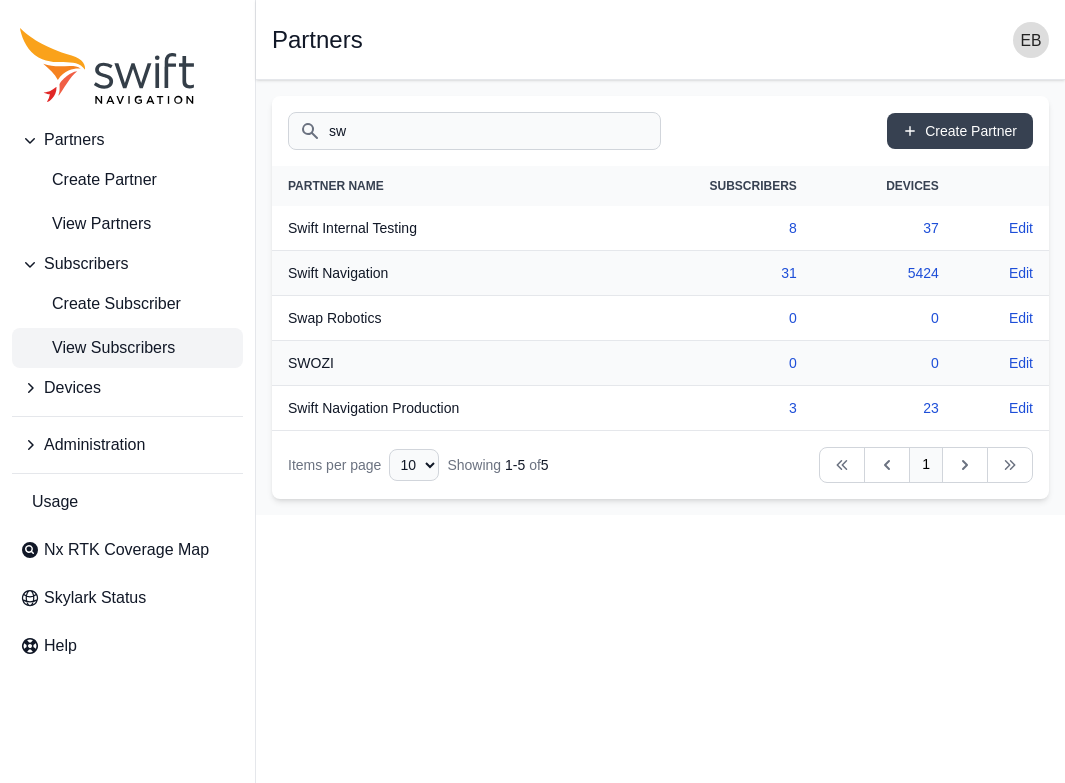 click on "View Subscribers" at bounding box center [97, 348] 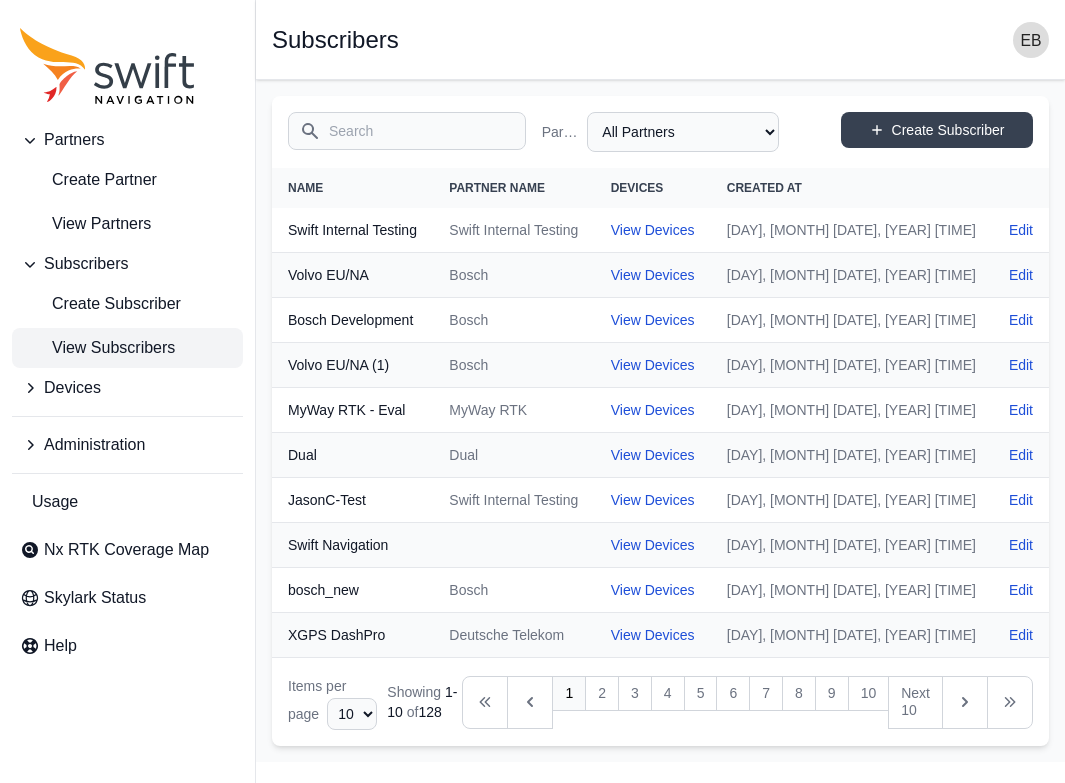 click on "Search" at bounding box center (407, 131) 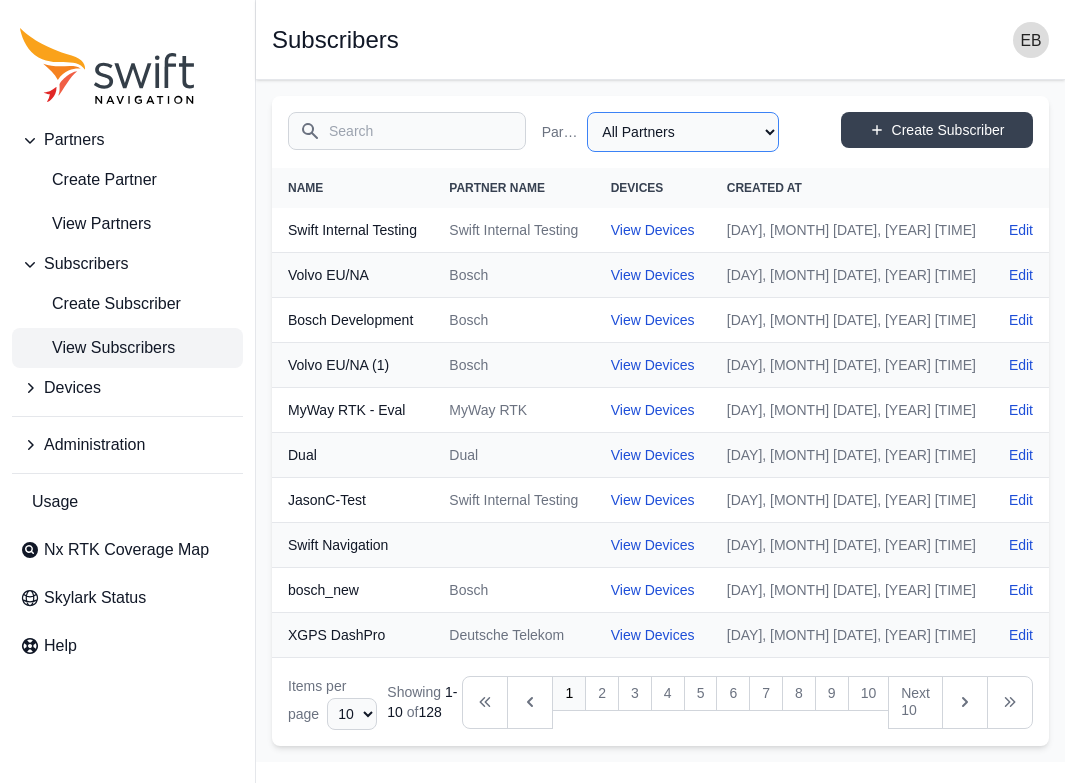 click on "All Partners AlpsAlpine Asensing Bad Elf Benchmark Tool & Supply Blue Planet Geomatics Bobcat Bosch Botronics Carnegie Robotics ChampionX CHC Chengduo Chervon Clearpath Robotics Deutsche Telekom Dual E38 Survey Solutions Elbit Systems EquipmentShare EVI International Grab Graze Robotics Greenfield Robotics Honda Husqvarna Indepth Utility Solutions LLC Instrument Technology Corporation Intermountain Sales ITS ConGlobal Communication Concepts [FIRST] [LAST] KDDI Kubota Lightbug Lime Mercator Inc. Monarch Tractor MyWay RTK Navin - test 2 Nissan Onwave Partner Name Positec Premium Positioning Quectel Raven Connected RC Mowers RinoNav Rosenberger RTK Coverage Map Senseville Geospatial Sentinel Flight Services Limited Serve Robotics SK Telecom Skydio Sony Stiga SUBARU Subsurface Solutions Sunseeker Robotic Swap Robotics Swift Internal Testing Swift Navigation Swift Navigation Production SWOZI Taiwan Mobile TecSolutions Consultants Telit Telus Unyson System URSROBOT USIC v-tron Vertex Unmanned Solutions" at bounding box center [683, 132] 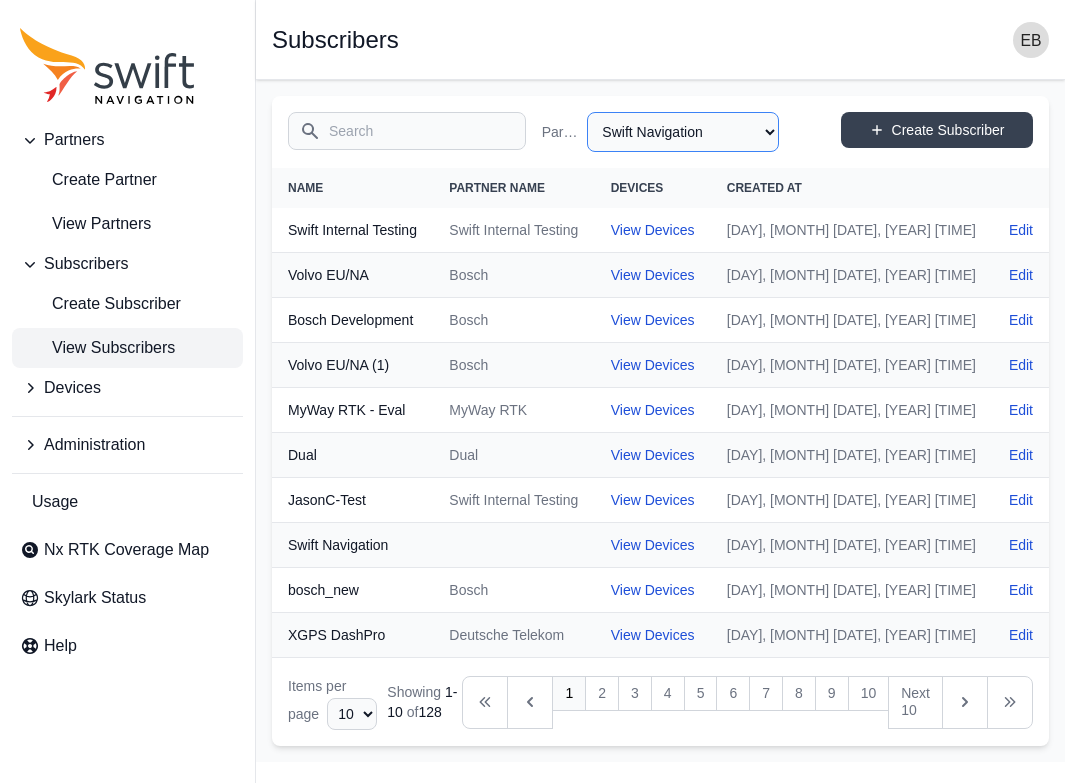 select on "ab3272ce-40d0-4c94-a524-96a758ab755c" 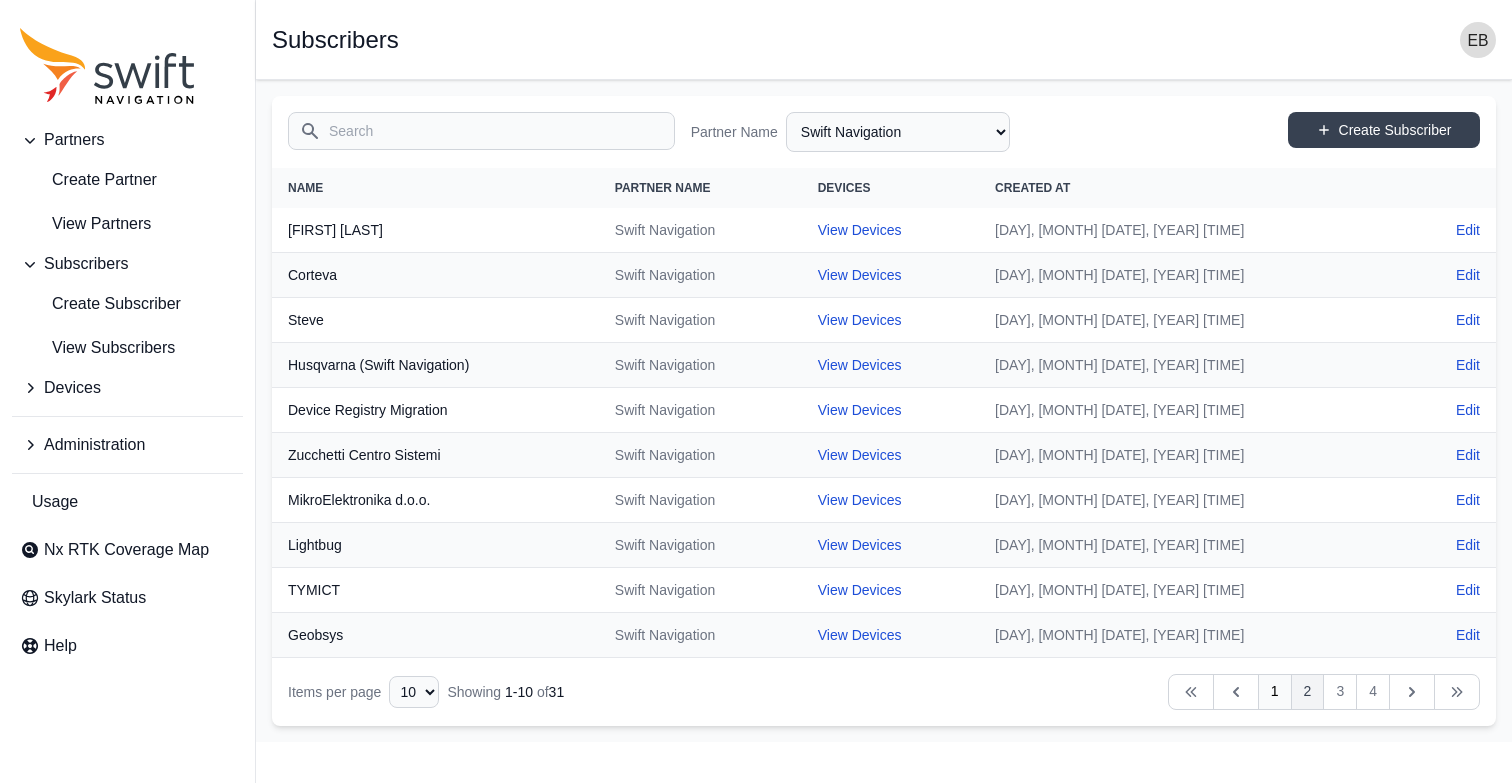 click on "2" at bounding box center [1308, 692] 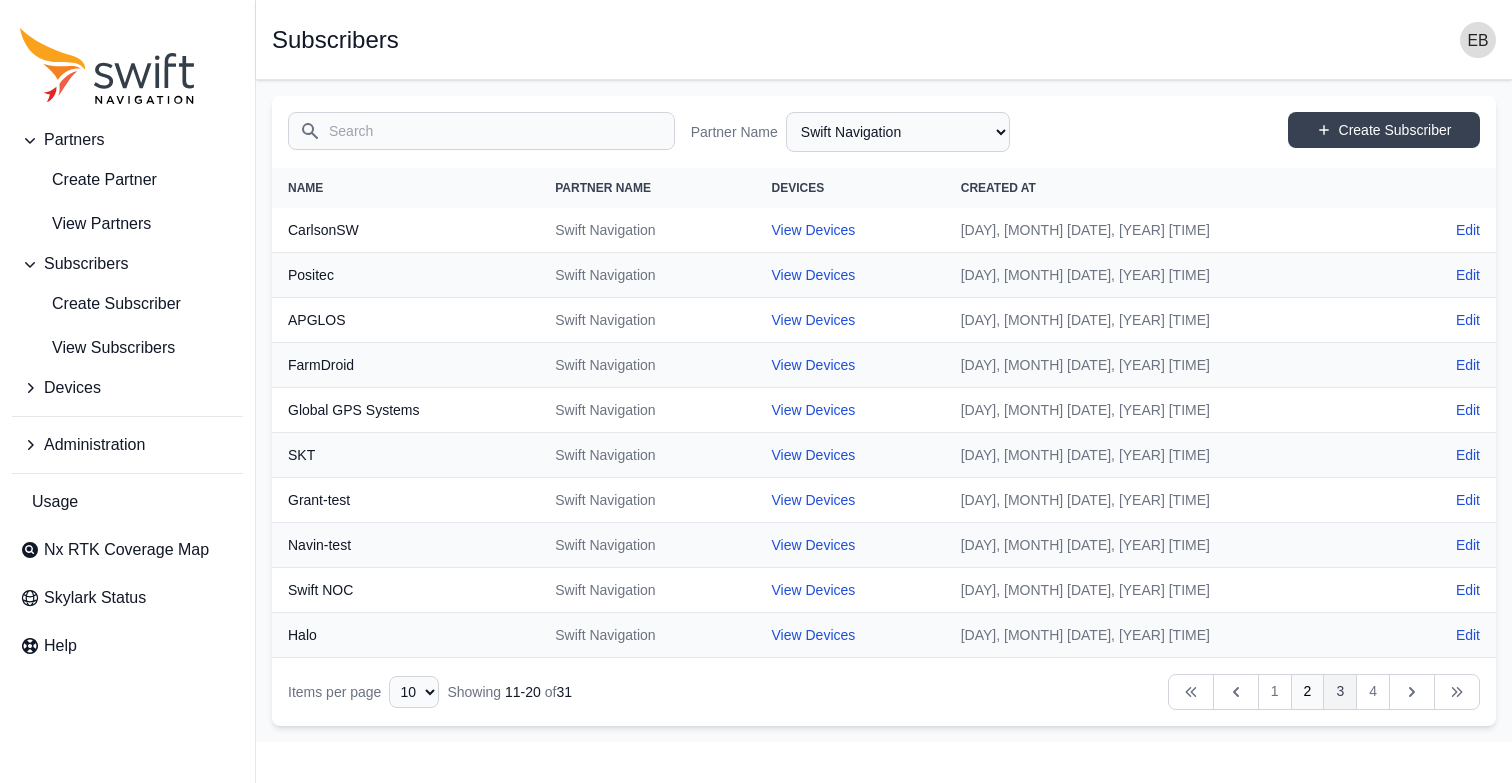 click on "3" at bounding box center [1340, 692] 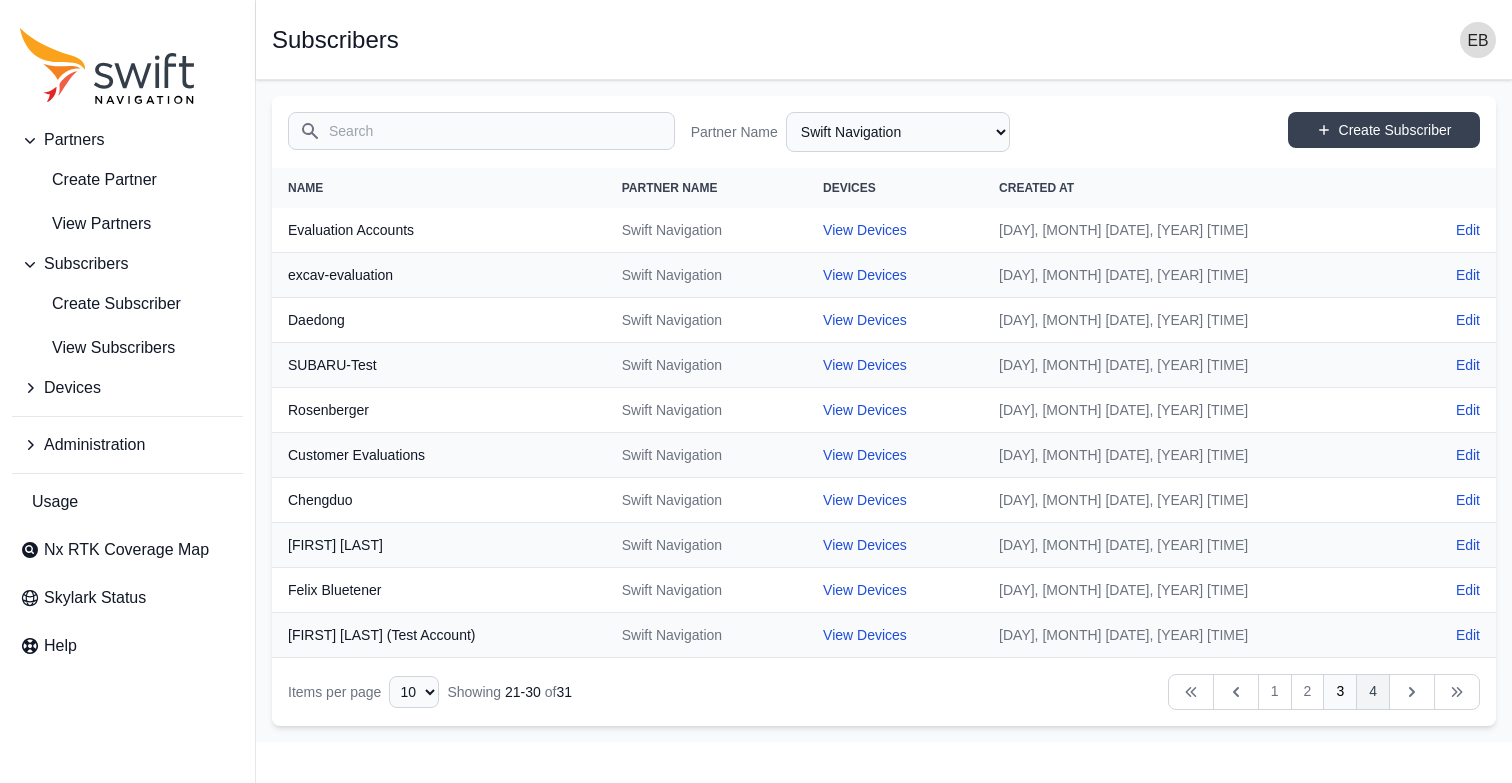 click on "4" at bounding box center [1373, 692] 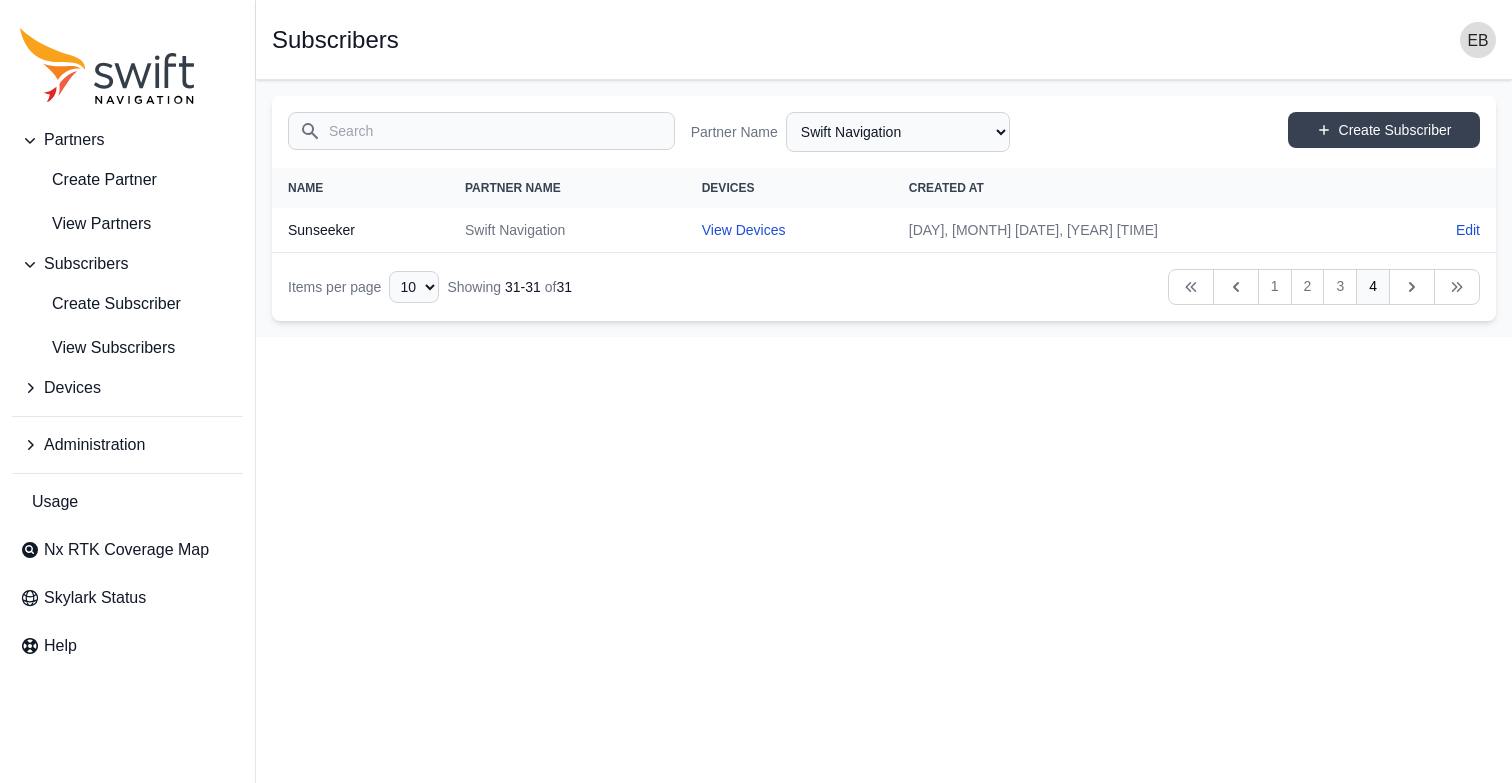 click on "Devices" at bounding box center (72, 388) 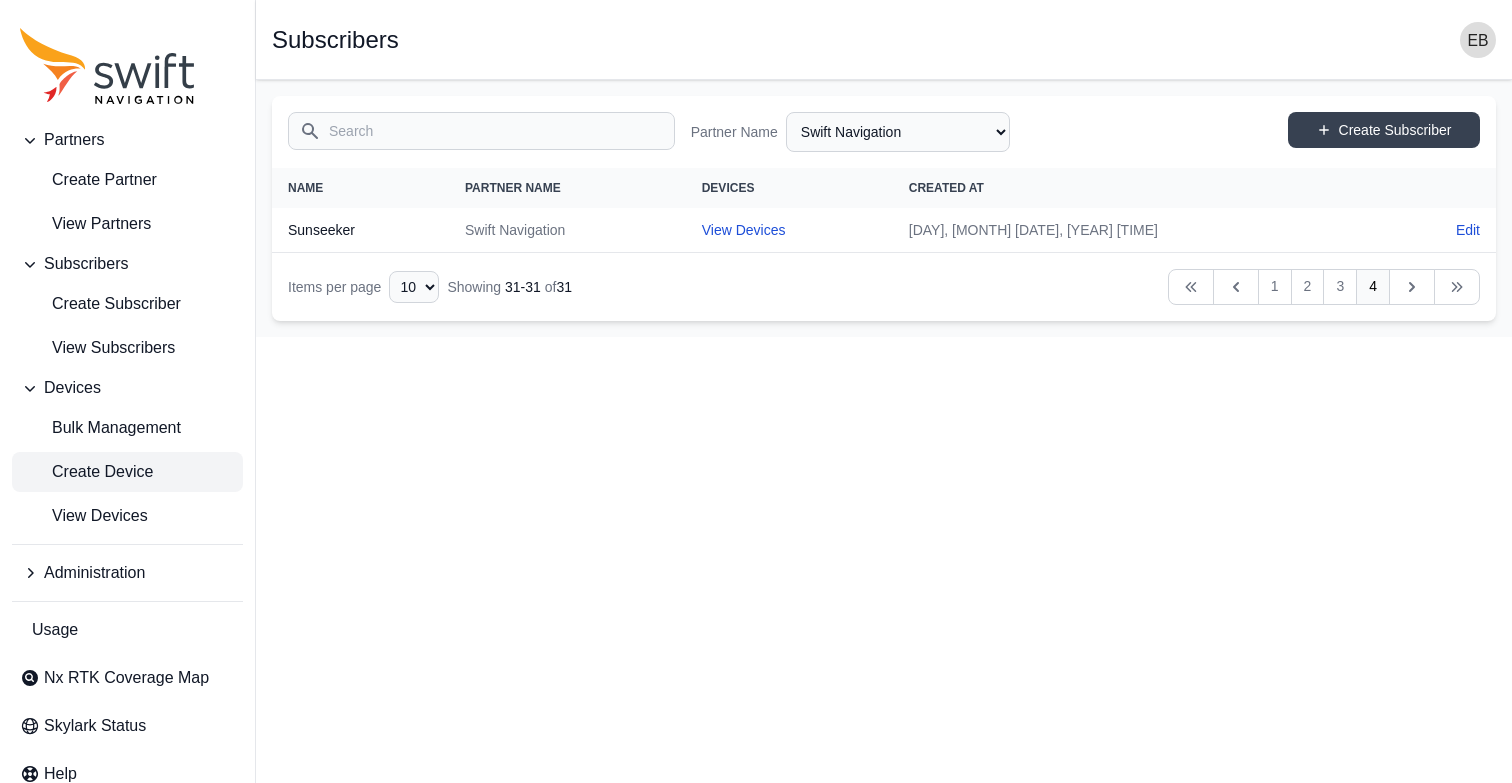 click on "Create Device" at bounding box center [86, 472] 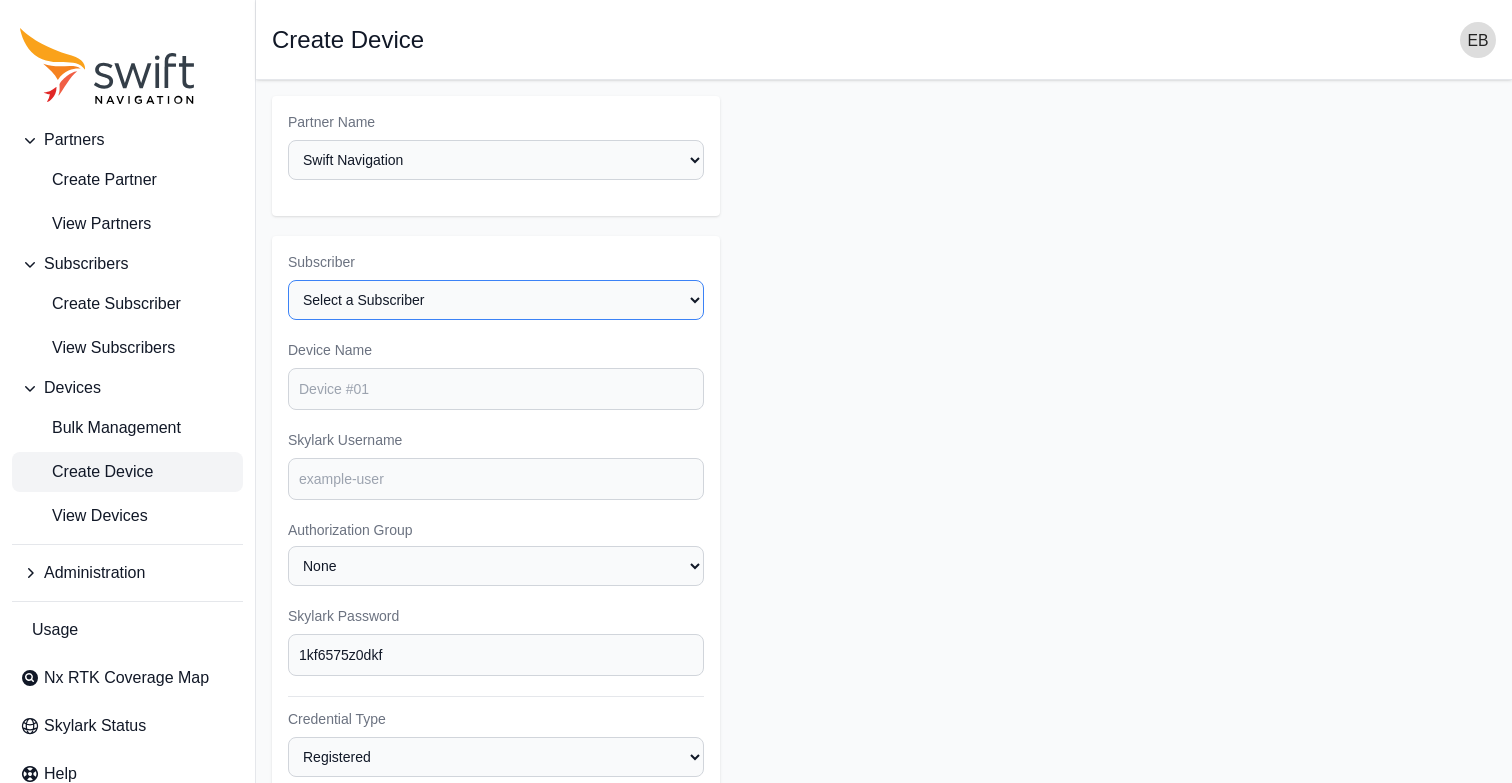 click on "Select a Subscriber <Partner Name> - Customer 1 <Partner Name> - Customer 2 <Partner Name> - Demo Devices <Partner Name> - Production <Partner Name> - R&D ACSL Active Retech [FIRST] [LAST] [FIRST] [LAST] APGLOS [FIRST] [LAST] Asensing - IoT - Customer 1 Testing Asensing - IoT - Internal Evaluation ATCO Backend Tests BOS-Pretest Bosch Development bosch_new Cargomon CarlsonSW Chengduo Corteva Customer Evaluation Customer Evaluations customerA Daedong [FIRST] [LAST] Test [FIRST] [LAST] DB Systemtechnik DD R&D Deepup Device Registry Migration Dual E38 Survey Solutions - R&D Ecovacs Equipmentshare - R&D ERA Electric Evaluation Evaluation Evaluation Evaluation Evaluation Accounts excav-evaluation FarmDroid [FIRST] [LAST] Fernride fire truck Genta [LAST] ([Test Account]) Geobsys [FIRST] [LAST] Global GPS Systems Government of Ontario Grab-Mobile-Test Grab-NYC-Test [FIRST]-test Green Device Greenfield Internal Halo [FIRST] Construction Hawk Project Hinkle Outdoor Living HS Merseburg huace_test Husqvarna HyGreen R&D" at bounding box center (496, 300) 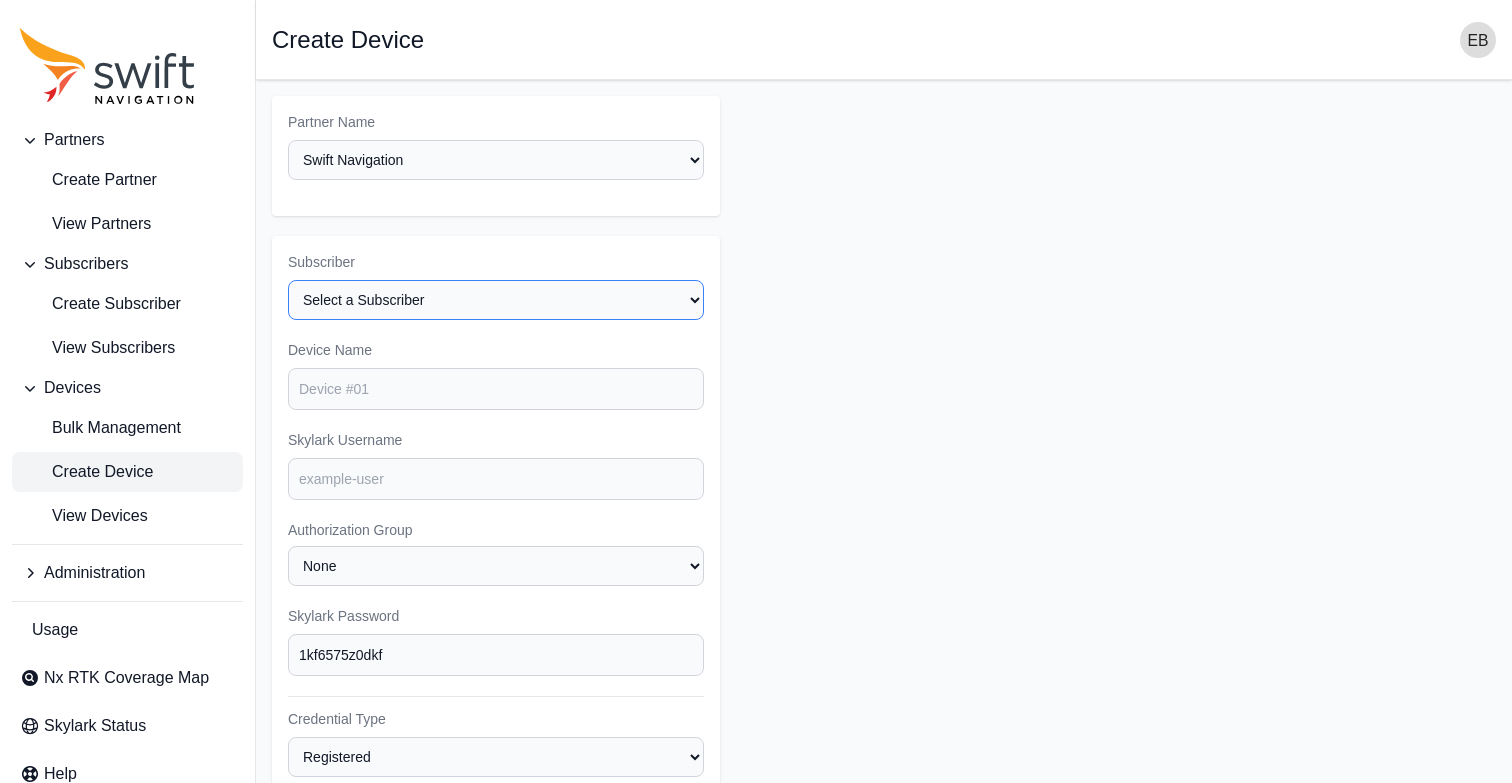 select on "ab3272ce-40d0-4c94-a524-96a758ab755c" 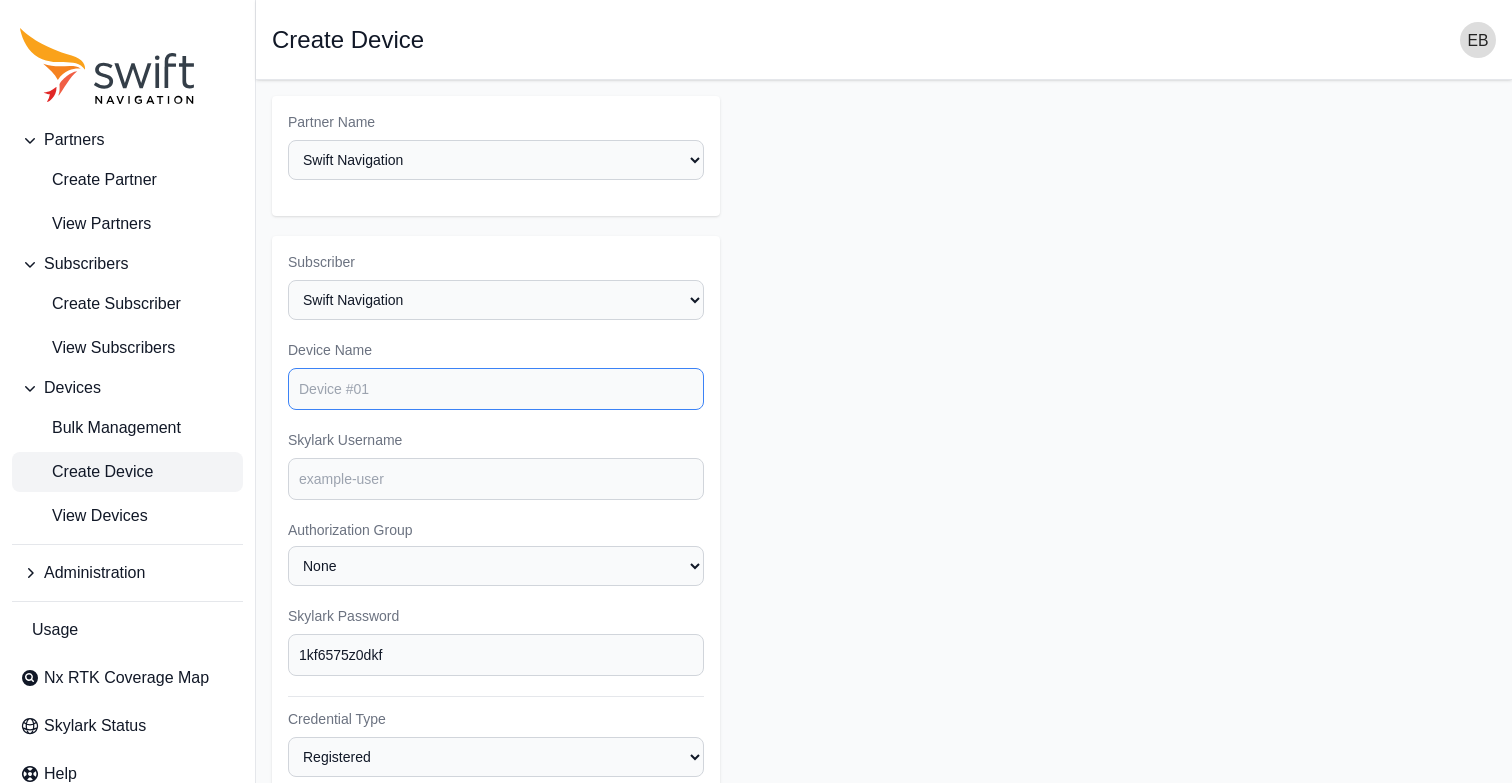 click on "Device Name" at bounding box center [496, 389] 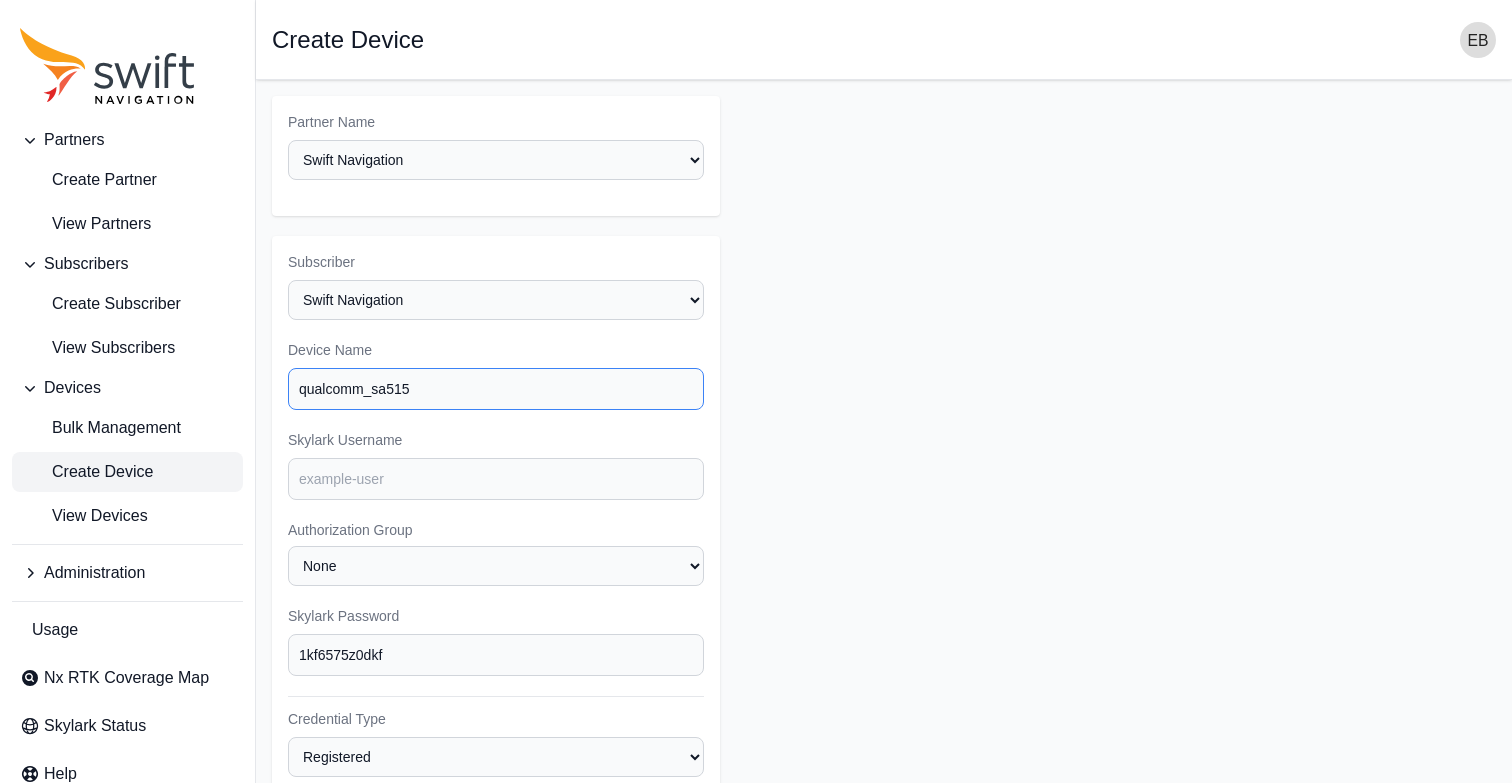 drag, startPoint x: 480, startPoint y: 396, endPoint x: 258, endPoint y: 389, distance: 222.11034 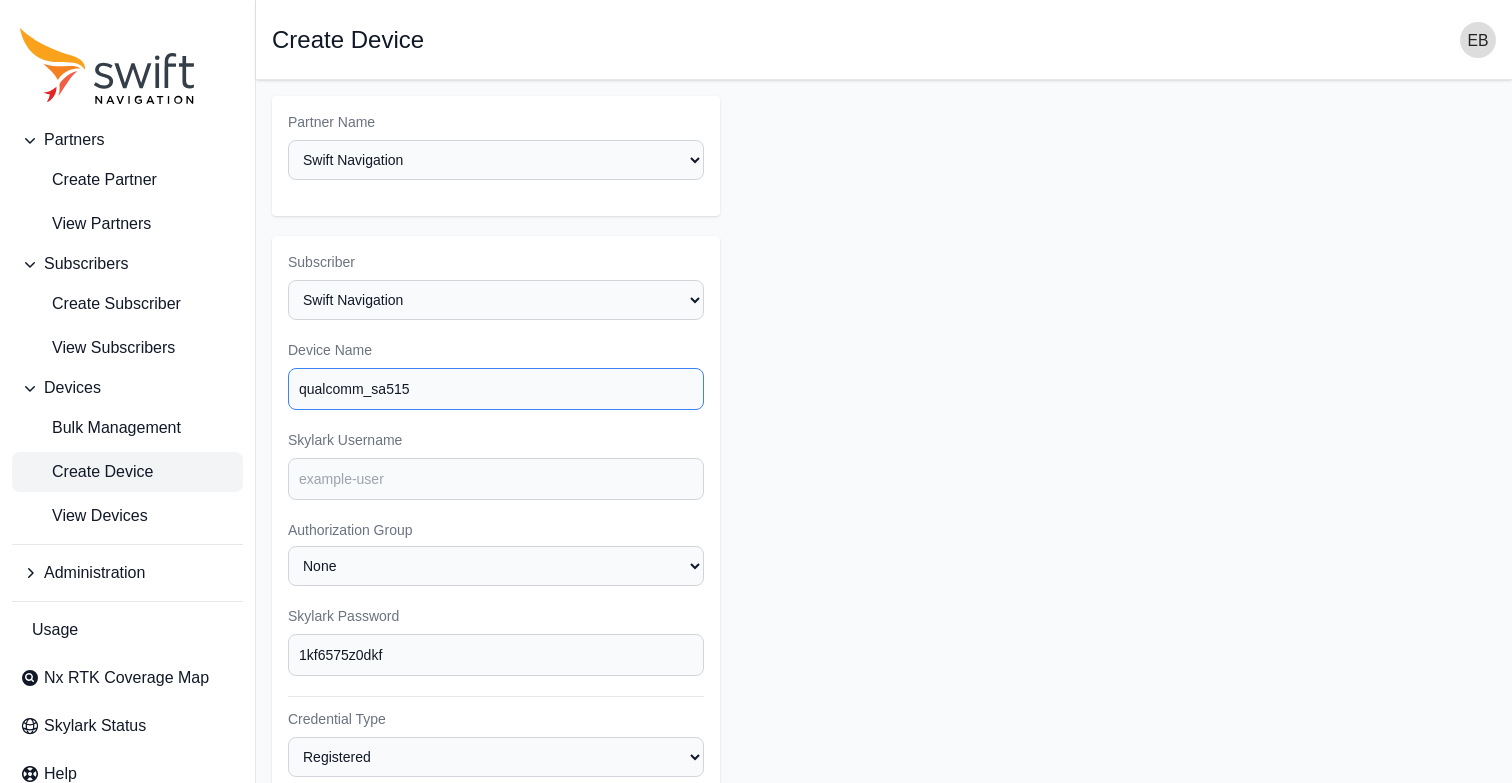 type on "qualcomm_sa515" 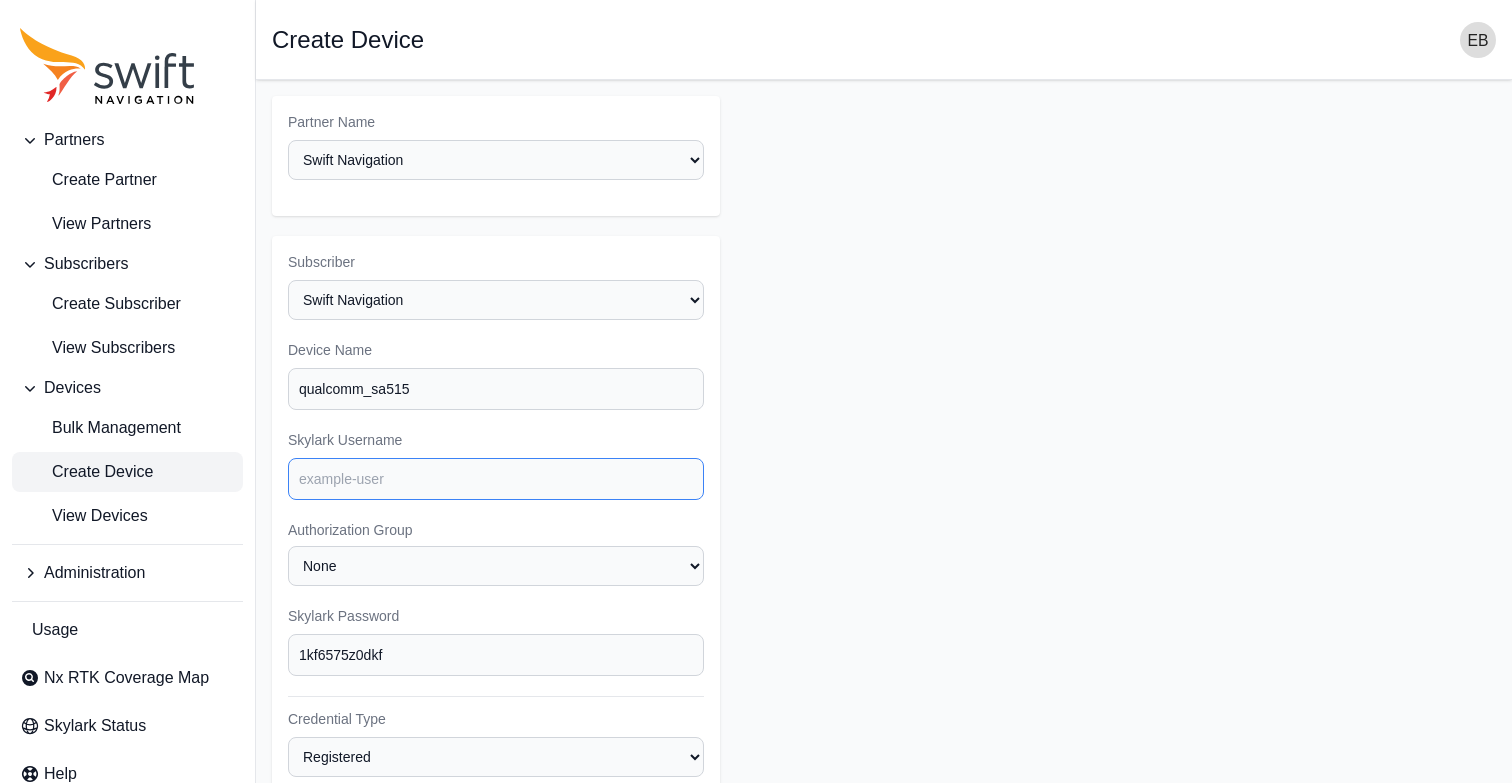 click on "Skylark Username" at bounding box center [496, 479] 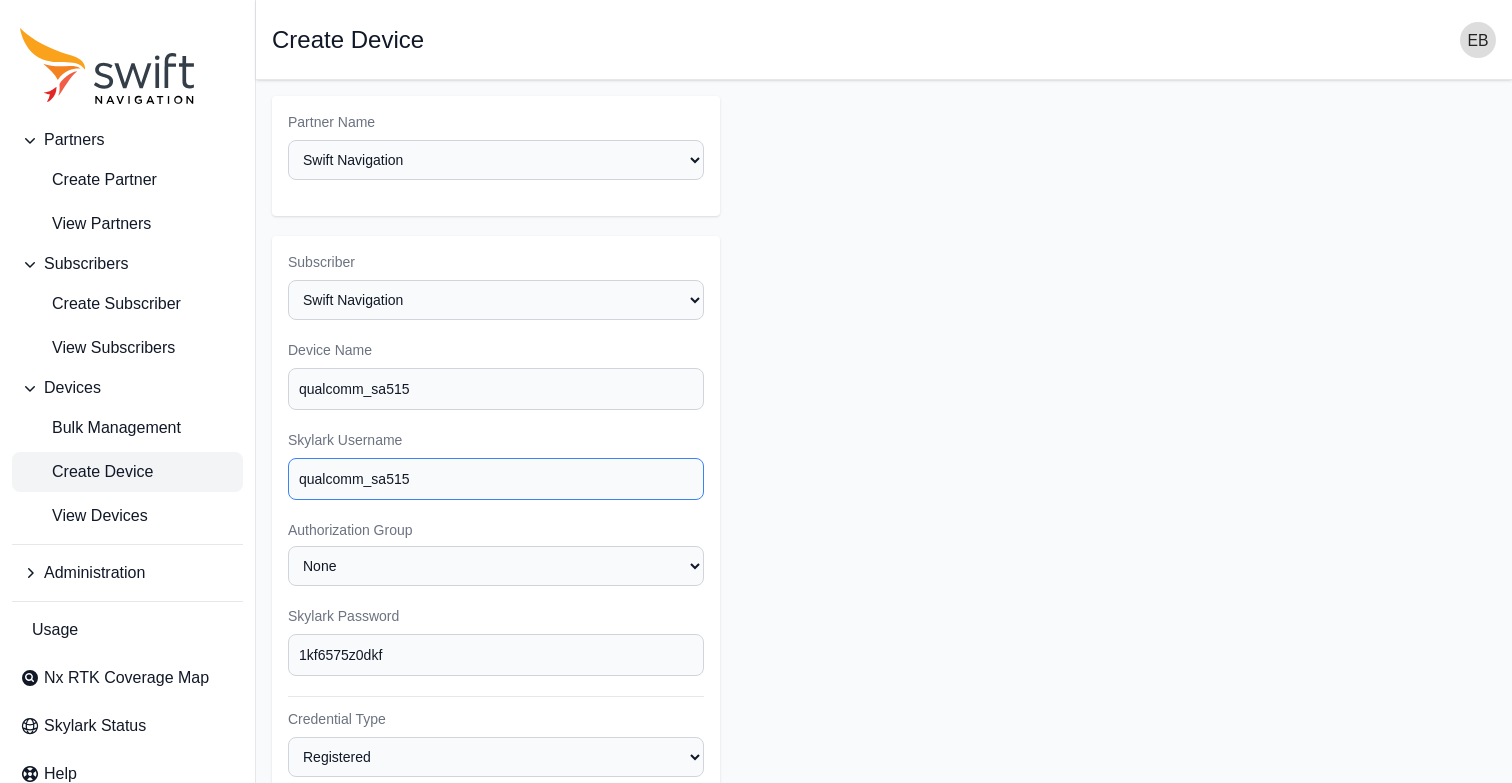 type on "qualcomm_sa515" 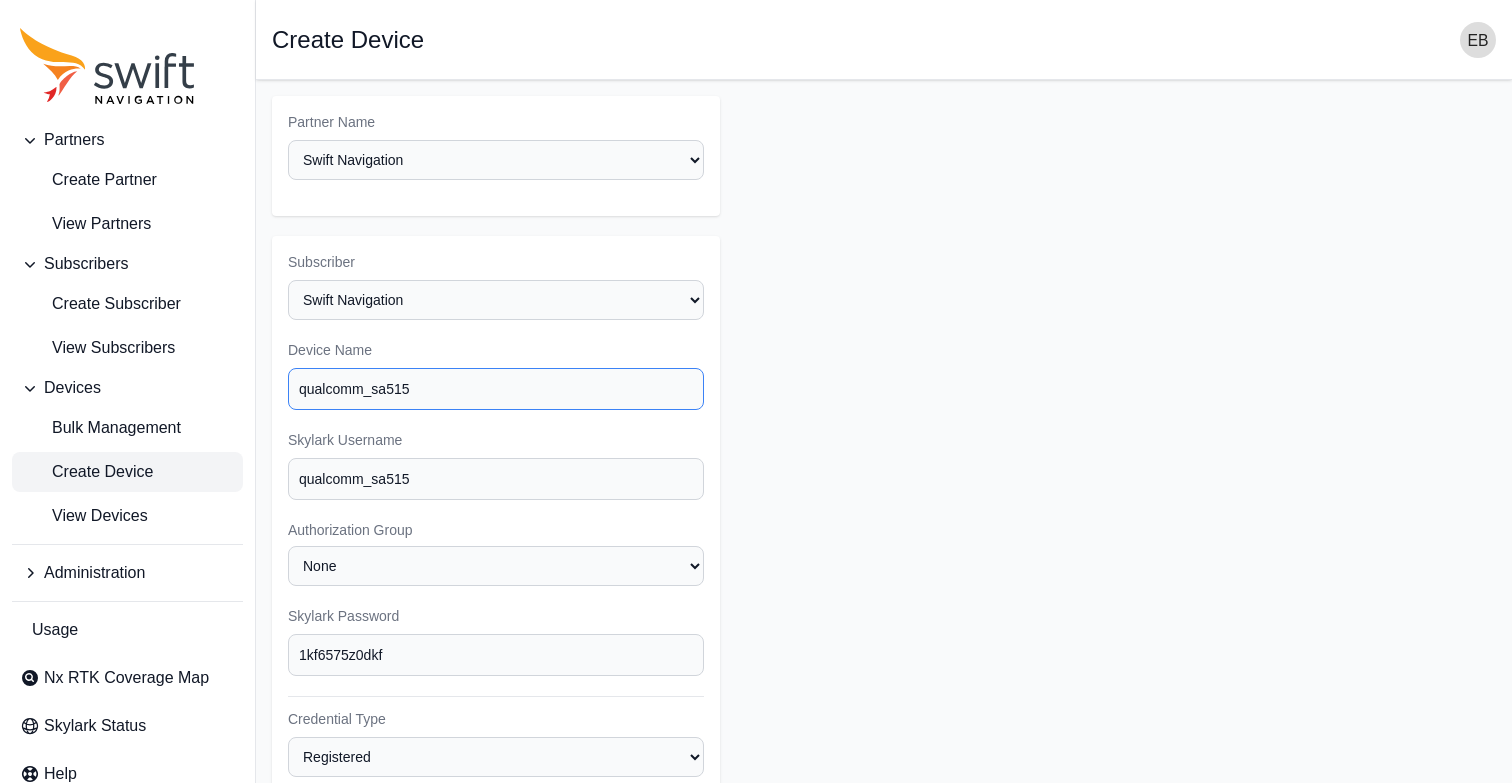 drag, startPoint x: 446, startPoint y: 389, endPoint x: 268, endPoint y: 388, distance: 178.0028 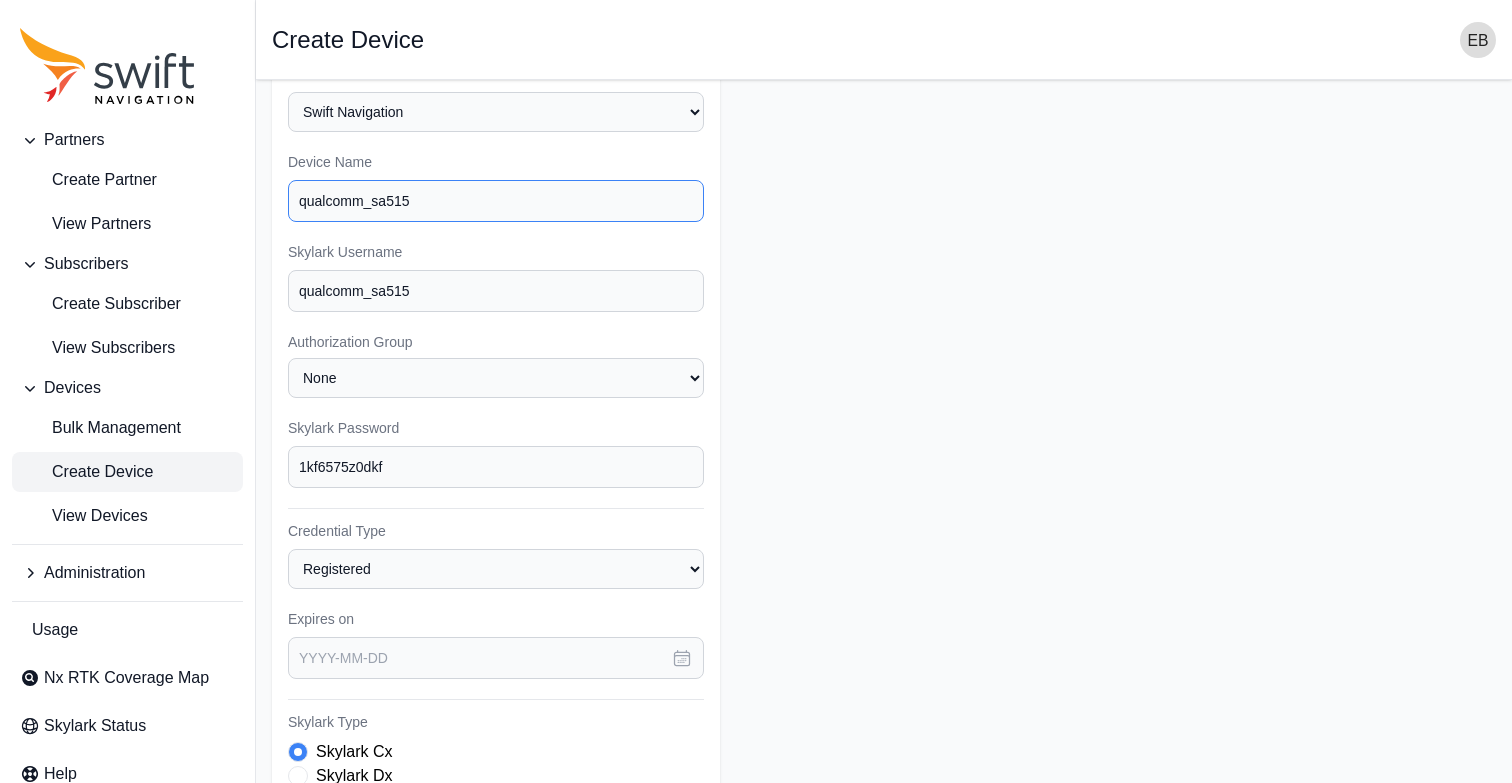 scroll, scrollTop: 215, scrollLeft: 0, axis: vertical 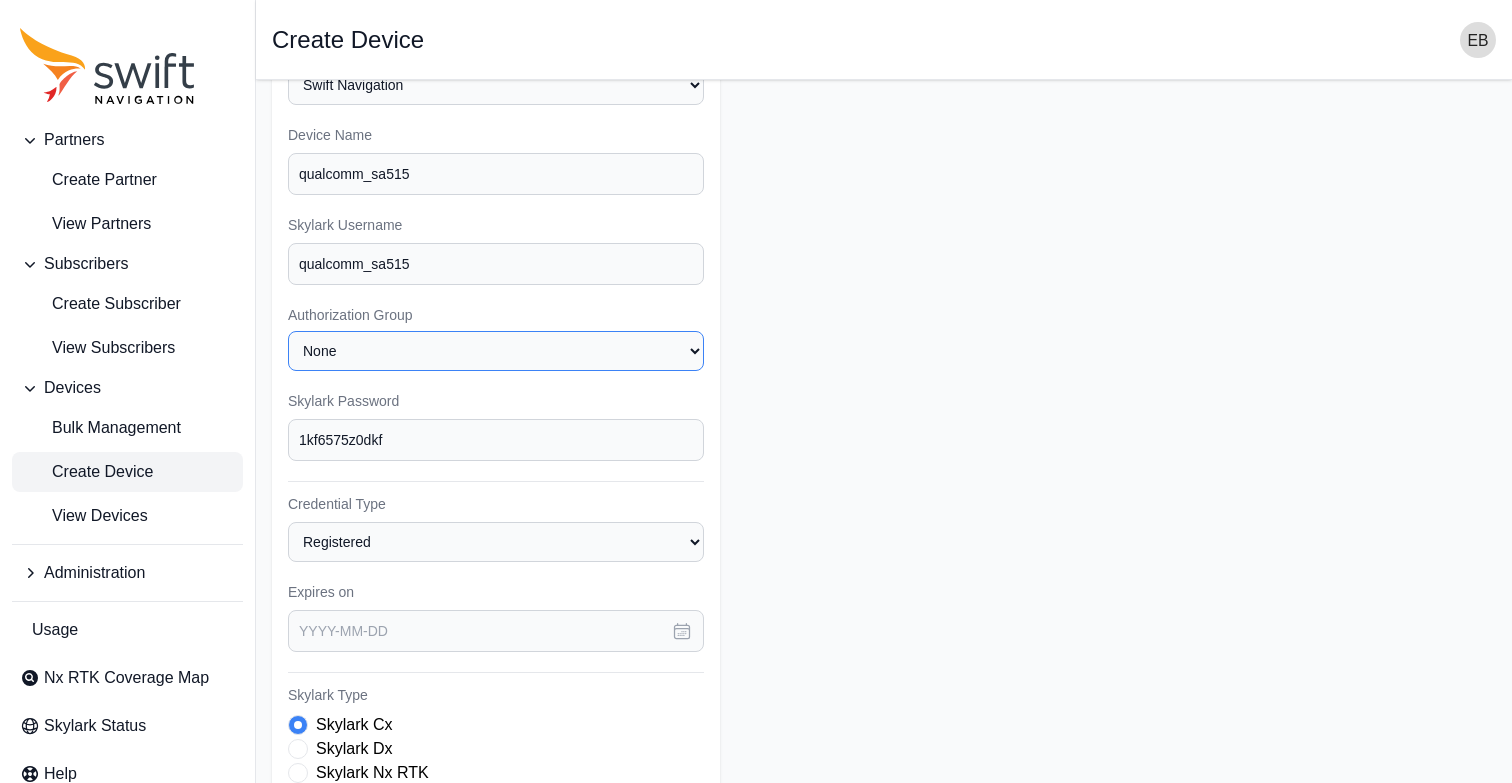 click on "None Dual" at bounding box center [496, 351] 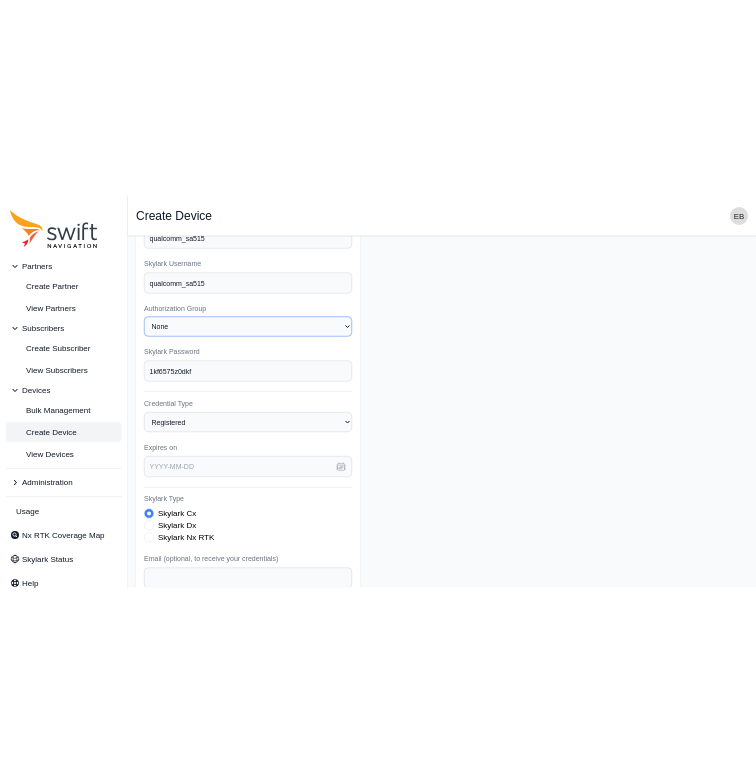 scroll, scrollTop: 312, scrollLeft: 0, axis: vertical 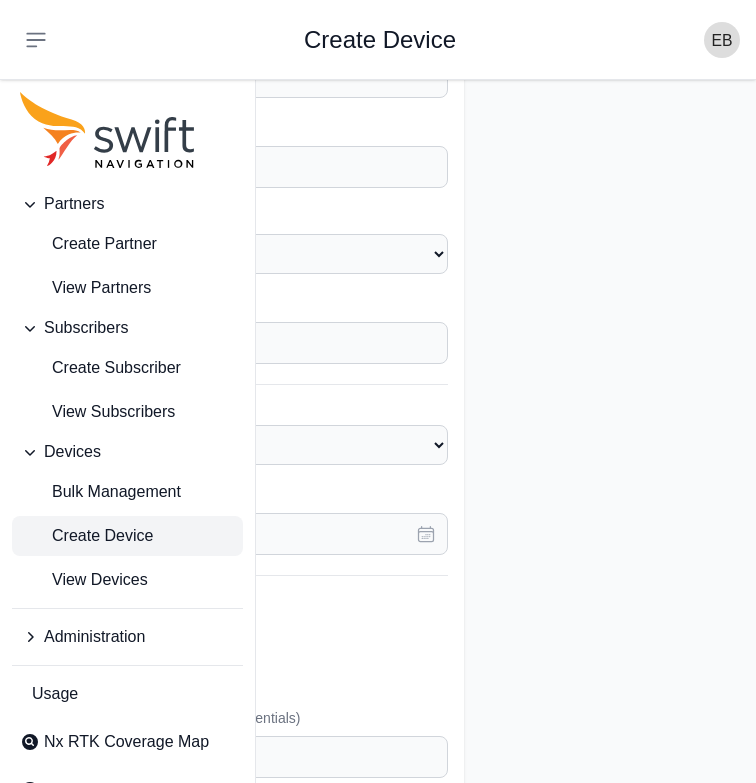 click on "Partner Name Select a Partner AlpsAlpine Asensing Bad Elf Benchmark Tool & Supply Blue Planet Geomatics Bobcat Bosch Botronics Carnegie Robotics ChampionX CHC Chengduo Chervon Clearpath Robotics Deutsche Telekom Dual E38 Survey Solutions Elbit Systems EquipmentShare EVI International Grab Graze Robotics Greenfield Robotics Honda Husqvarna Indepth Utility Solutions LLC Instrument Technology Corporation Intermountain Sales ITS ConGlobal Communication Concepts [FIRST] [LAST] KDDI Kubota Lightbug Lime Mercator Inc. Monarch Tractor MyWay RTK Navin - test 2 Nissan Onwave Partner Name Positec Premium Positioning Quectel Raven Connected RC Mowers RinoNav Rosenberger RTK Coverage Map Senseville Geospatial Sentinel Flight Services Limited Serve Robotics SK Telecom Skydio Sony Stiga SUBARU Subsurface Solutions Sunseeker Robotic Swap Robotics Swift Internal Testing Swift Navigation Swift Navigation Production SWOZI Taiwan Mobile TecSolutions Consultants Telit Telus Unyson System URSROBOT USIC v-tron Vertex Unmanned Solutions" at bounding box center (378, 402) 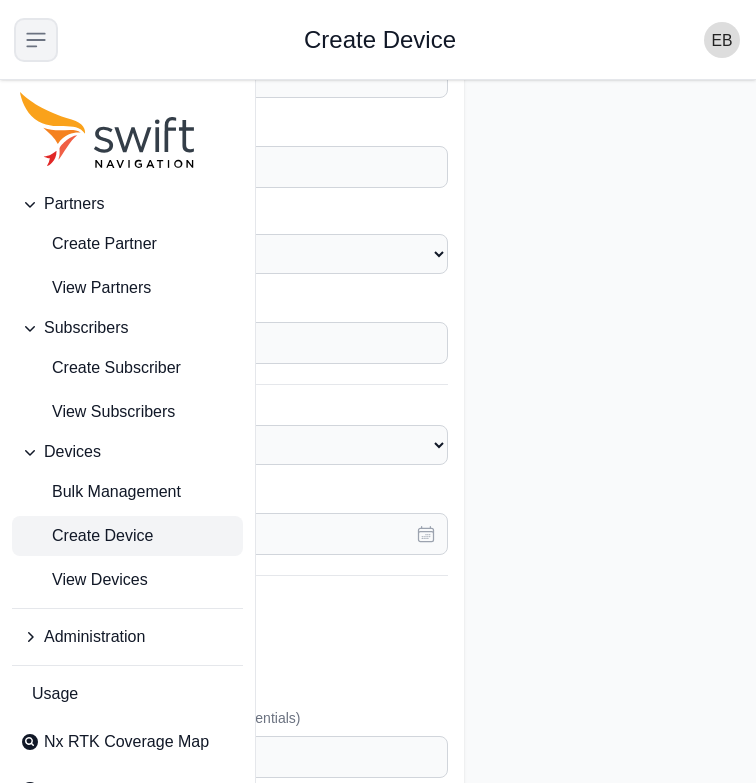 click 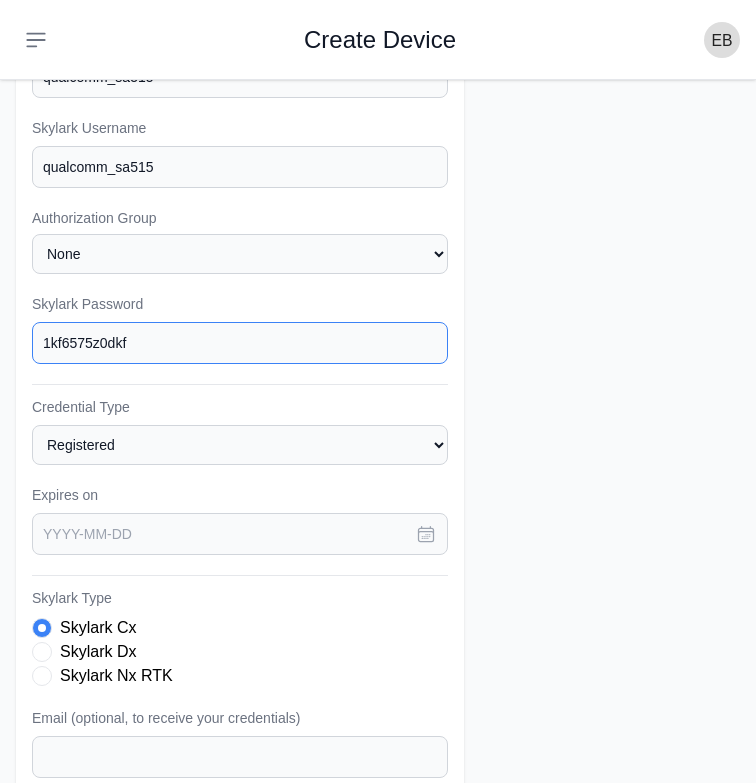 drag, startPoint x: 171, startPoint y: 346, endPoint x: 0, endPoint y: 349, distance: 171.0263 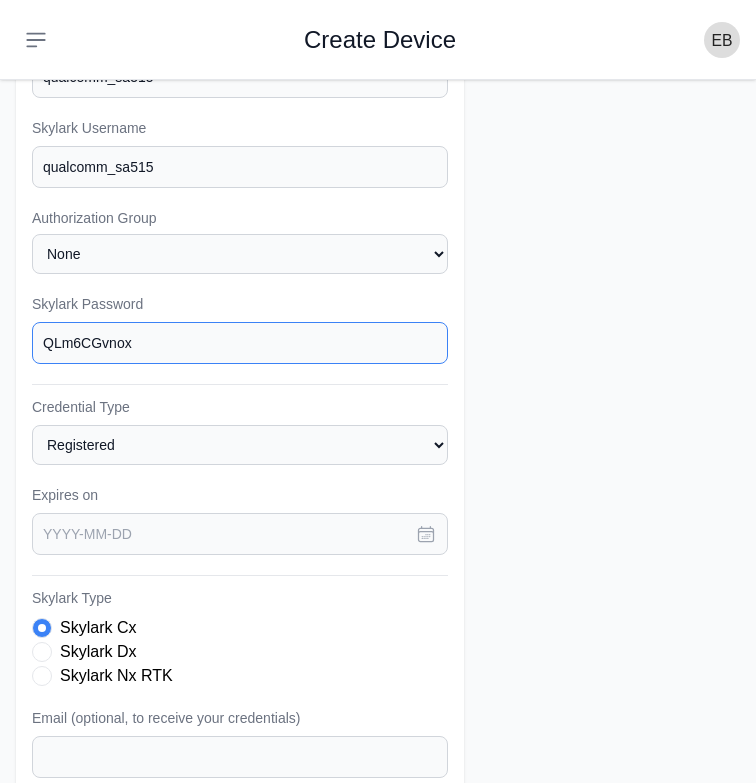 type on "QLm6CGvnox" 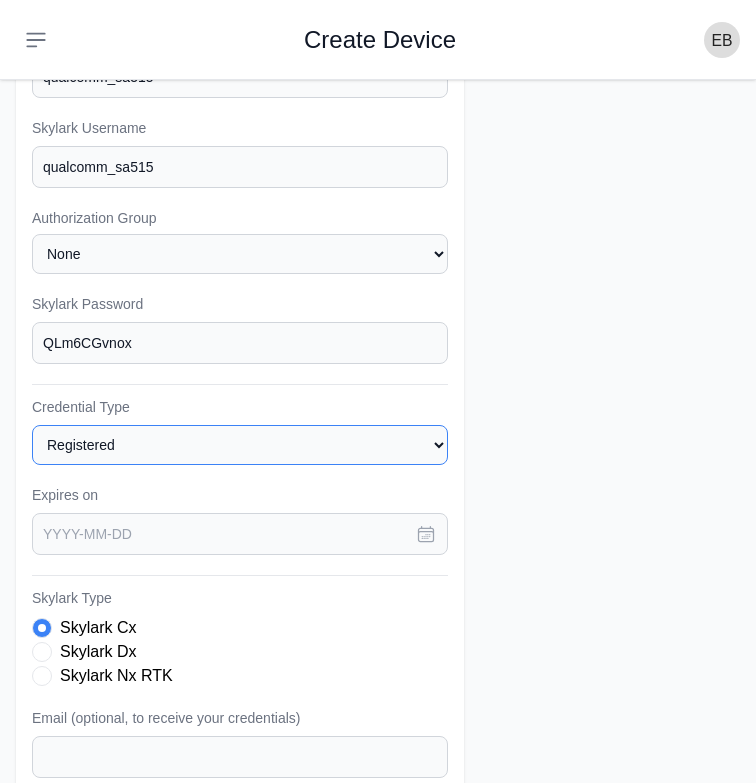 click on "Registered Preprovisioned" at bounding box center [240, 445] 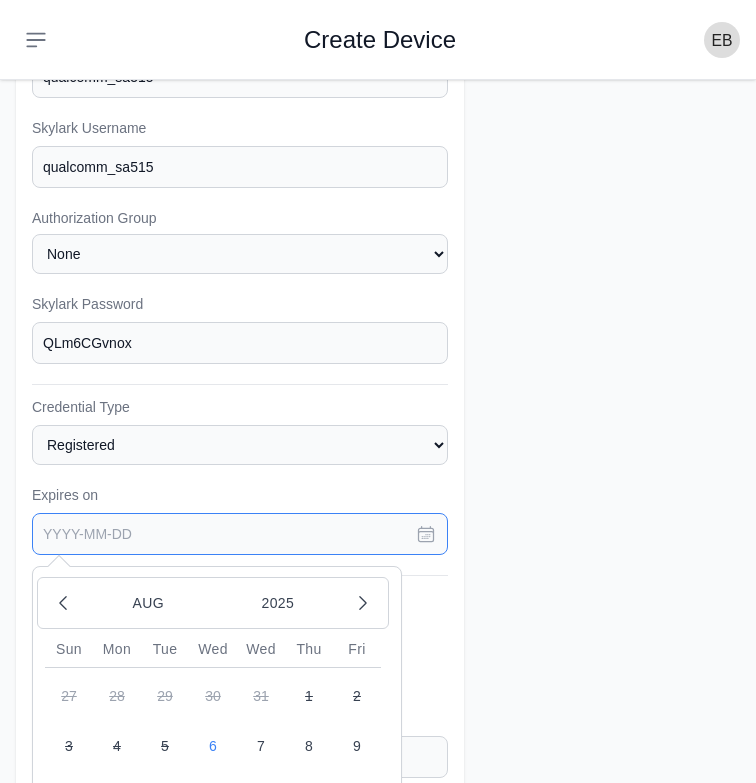 click at bounding box center (240, 534) 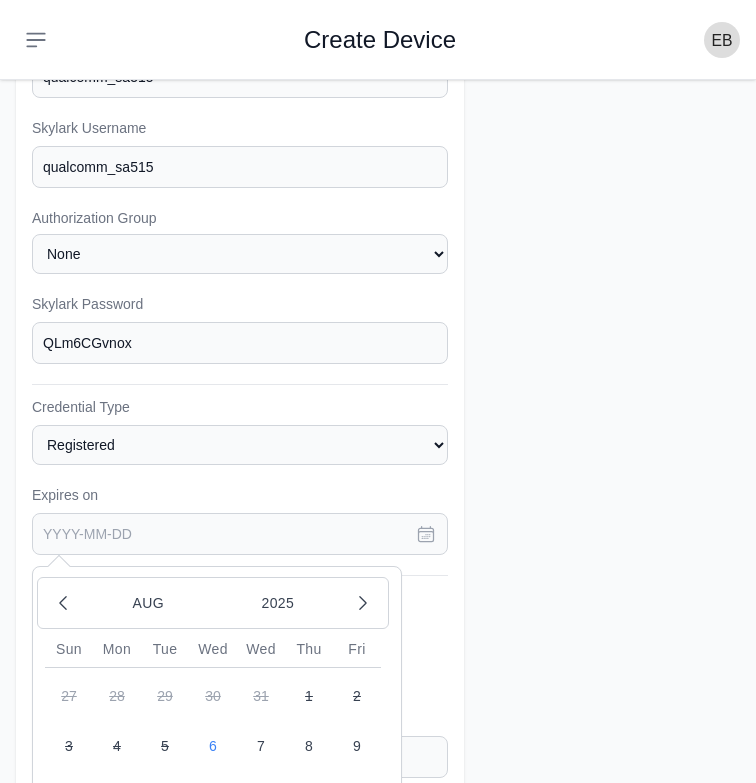 click on "Partner Name Select a Partner AlpsAlpine Asensing Bad Elf Benchmark Tool & Supply Blue Planet Geomatics Bobcat Bosch Botronics Carnegie Robotics ChampionX CHC Chengduo Chervon Clearpath Robotics Deutsche Telekom Dual E38 Survey Solutions Elbit Systems EquipmentShare EVI International Grab Graze Robotics Greenfield Robotics Honda Husqvarna Indepth Utility Solutions LLC Instrument Technology Corporation Intermountain Sales ITS ConGlobal Communication Concepts [FIRST] [LAST] KDDI Kubota Lightbug Lime Mercator Inc. Monarch Tractor MyWay RTK Navin - test 2 Nissan Onwave Partner Name Positec Premium Positioning Quectel Raven Connected RC Mowers RinoNav Rosenberger RTK Coverage Map Senseville Geospatial Sentinel Flight Services Limited Serve Robotics SK Telecom Skydio Sony Stiga SUBARU Subsurface Solutions Sunseeker Robotic Swap Robotics Swift Internal Testing Swift Navigation Swift Navigation Production SWOZI Taiwan Mobile TecSolutions Consultants Telit Telus Unyson System URSROBOT USIC v-tron Vertex Unmanned Solutions" at bounding box center (378, 402) 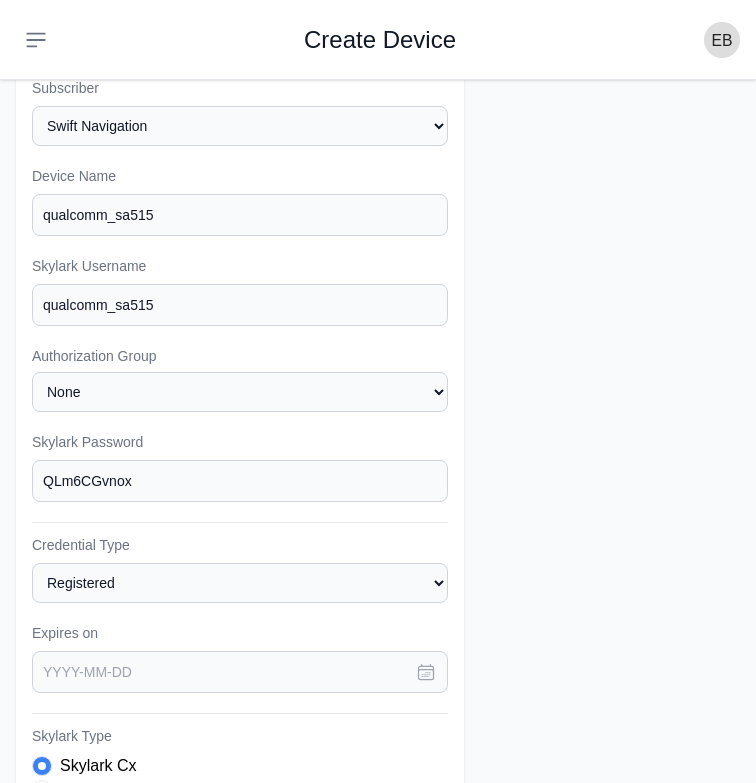 scroll, scrollTop: 155, scrollLeft: 0, axis: vertical 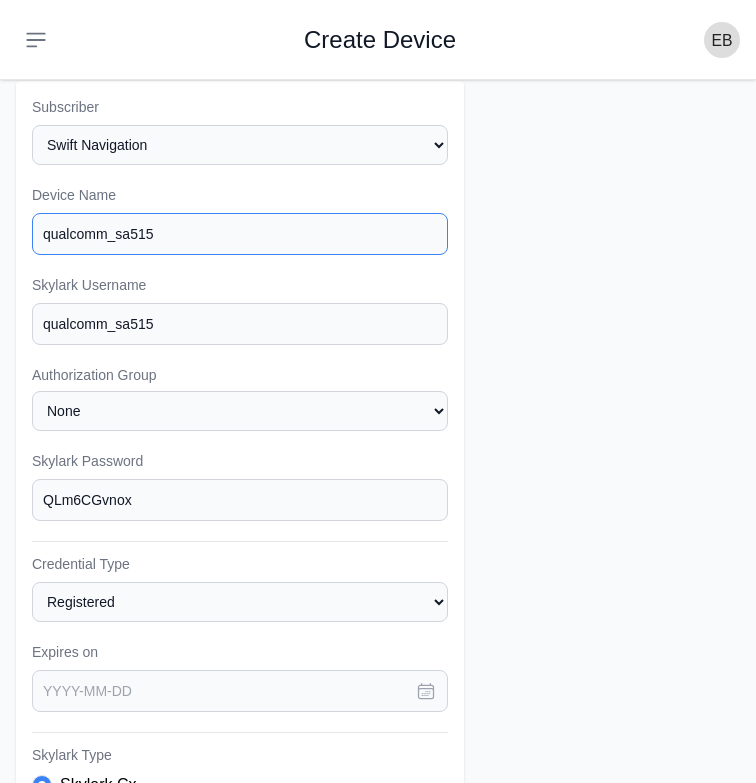 drag, startPoint x: 188, startPoint y: 235, endPoint x: 0, endPoint y: 207, distance: 190.07367 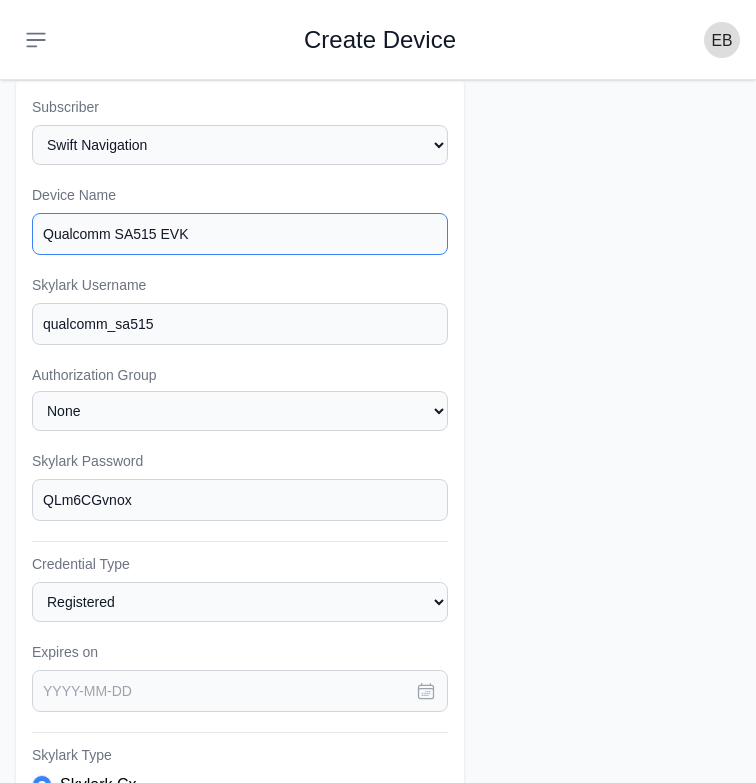 type on "Qualcomm SA515 EVK" 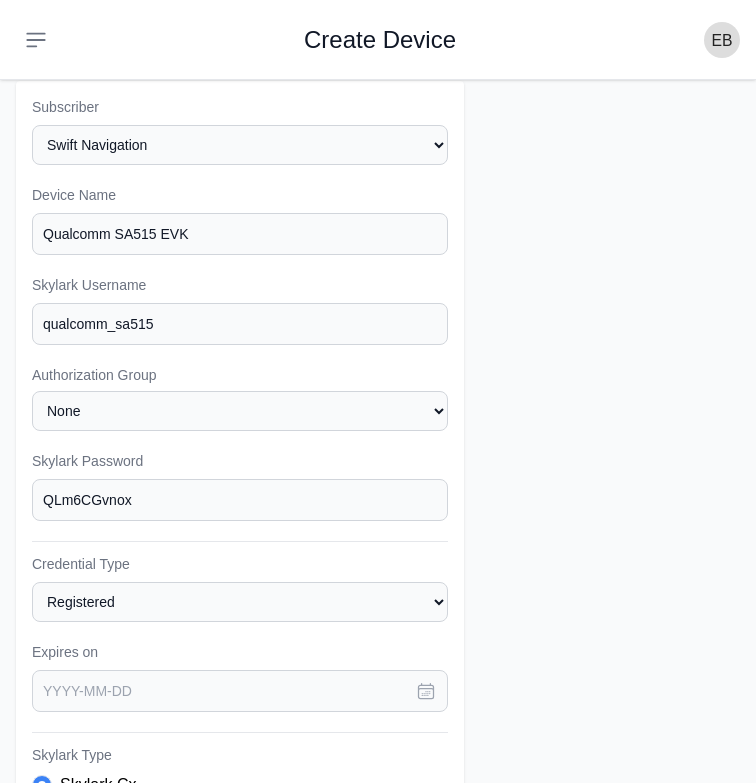 click on "Partner Name Select a Partner AlpsAlpine Asensing Bad Elf Benchmark Tool & Supply Blue Planet Geomatics Bobcat Bosch Botronics Carnegie Robotics ChampionX CHC Chengduo Chervon Clearpath Robotics Deutsche Telekom Dual E38 Survey Solutions Elbit Systems EquipmentShare EVI International Grab Graze Robotics Greenfield Robotics Honda Husqvarna Indepth Utility Solutions LLC Instrument Technology Corporation Intermountain Sales ITS ConGlobal Communication Concepts [FIRST] [LAST] KDDI Kubota Lightbug Lime Mercator Inc. Monarch Tractor MyWay RTK Navin - test 2 Nissan Onwave Partner Name Positec Premium Positioning Quectel Raven Connected RC Mowers RinoNav Rosenberger RTK Coverage Map Senseville Geospatial Sentinel Flight Services Limited Serve Robotics SK Telecom Skydio Sony Stiga SUBARU Subsurface Solutions Sunseeker Robotic Swap Robotics Swift Internal Testing Swift Navigation Swift Navigation Production SWOZI Taiwan Mobile TecSolutions Consultants Telit Telus Unyson System URSROBOT USIC v-tron Vertex Unmanned Solutions" at bounding box center (378, 559) 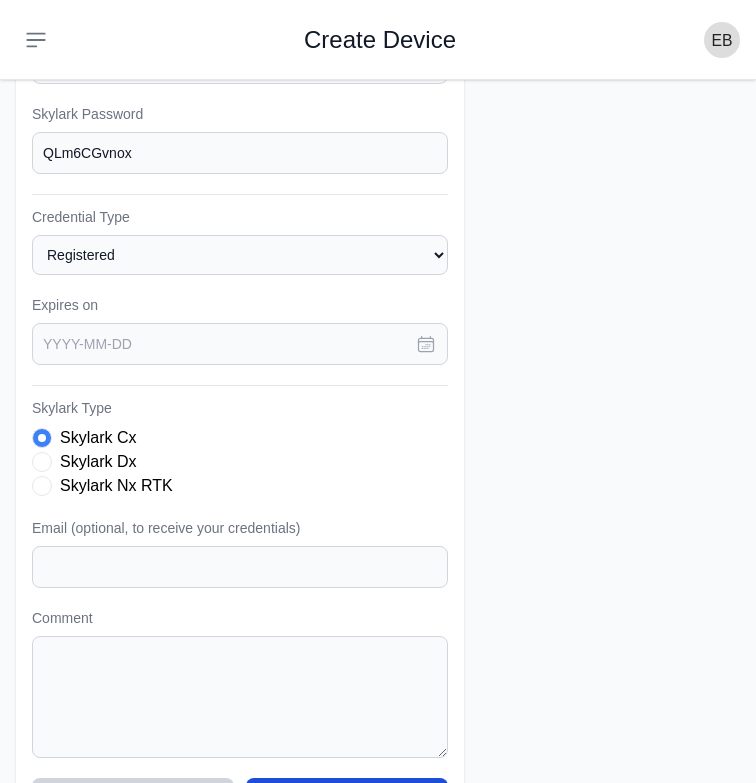 scroll, scrollTop: 520, scrollLeft: 0, axis: vertical 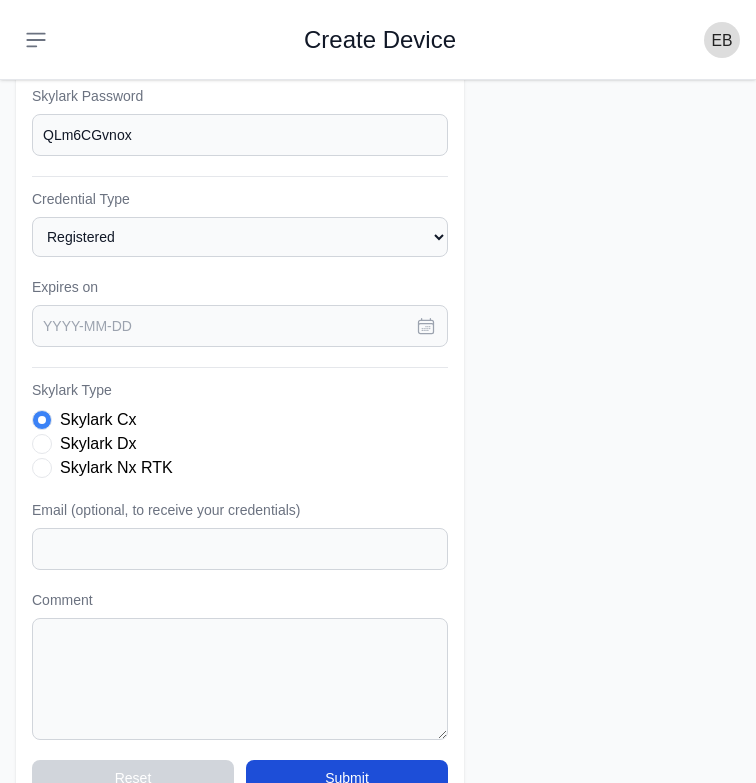 click 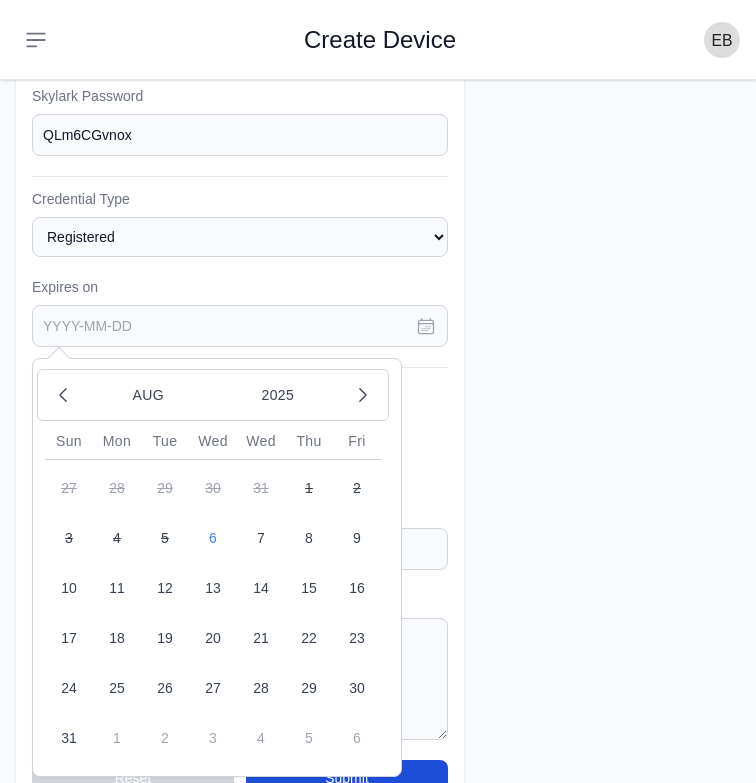 click on "Partner Name Select a Partner AlpsAlpine Asensing Bad Elf Benchmark Tool & Supply Blue Planet Geomatics Bobcat Bosch Botronics Carnegie Robotics ChampionX CHC Chengduo Chervon Clearpath Robotics Deutsche Telekom Dual E38 Survey Solutions Elbit Systems EquipmentShare EVI International Grab Graze Robotics Greenfield Robotics Honda Husqvarna Indepth Utility Solutions LLC Instrument Technology Corporation Intermountain Sales ITS ConGlobal Communication Concepts [FIRST] [LAST] KDDI Kubota Lightbug Lime Mercator Inc. Monarch Tractor MyWay RTK Navin - test 2 Nissan Onwave Partner Name Positec Premium Positioning Quectel Raven Connected RC Mowers RinoNav Rosenberger RTK Coverage Map Senseville Geospatial Sentinel Flight Services Limited Serve Robotics SK Telecom Skydio Sony Stiga SUBARU Subsurface Solutions Sunseeker Robotic Swap Robotics Swift Internal Testing Swift Navigation Swift Navigation Production SWOZI Taiwan Mobile TecSolutions Consultants Telit Telus Unyson System URSROBOT USIC v-tron Vertex Unmanned Solutions" at bounding box center (378, 194) 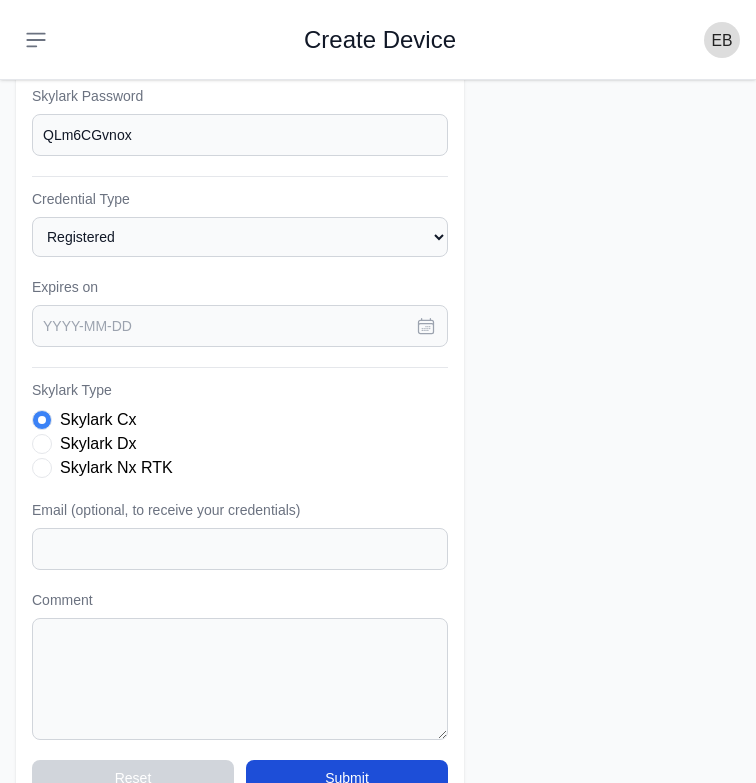 scroll, scrollTop: 565, scrollLeft: 0, axis: vertical 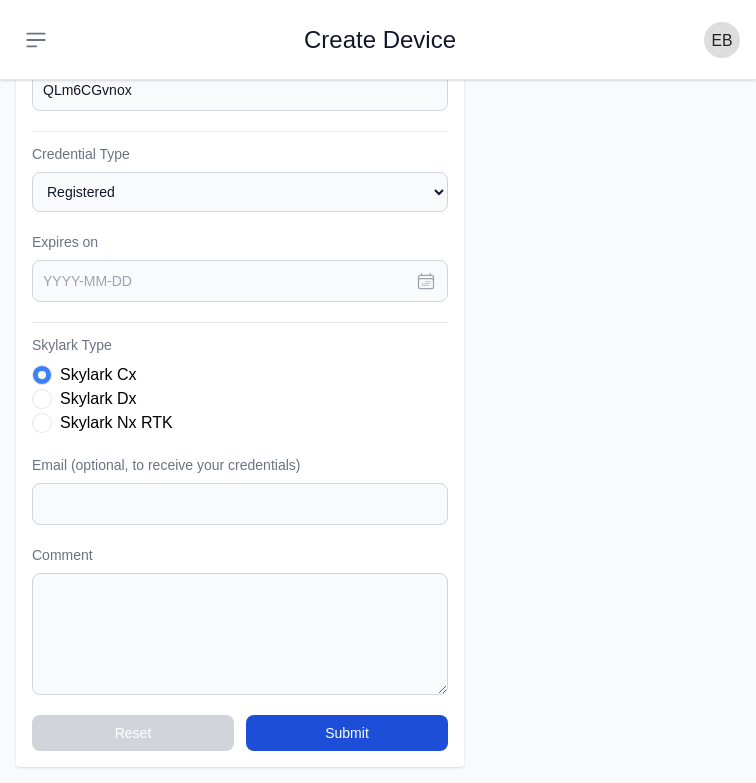 click 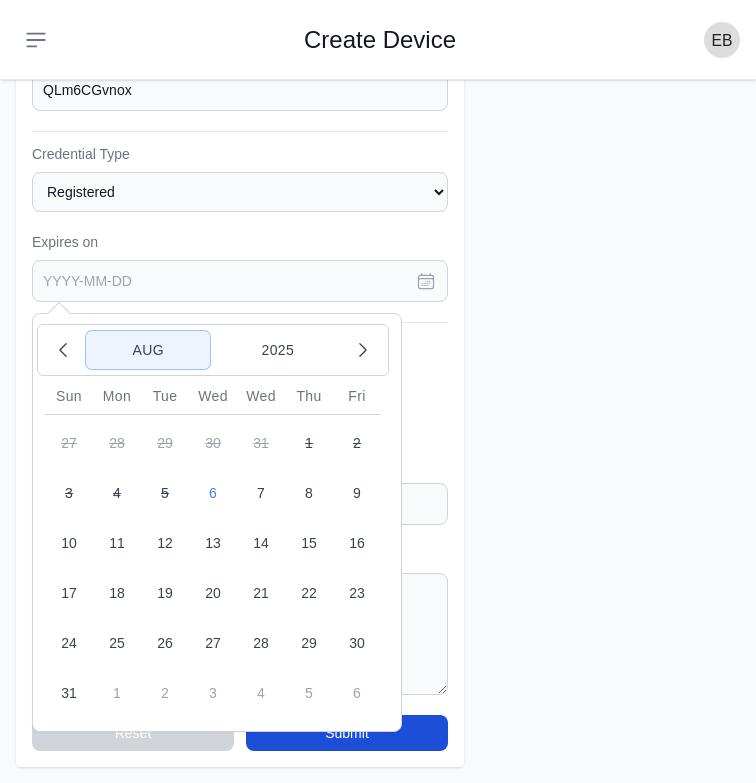 click on "Aug" at bounding box center (148, 350) 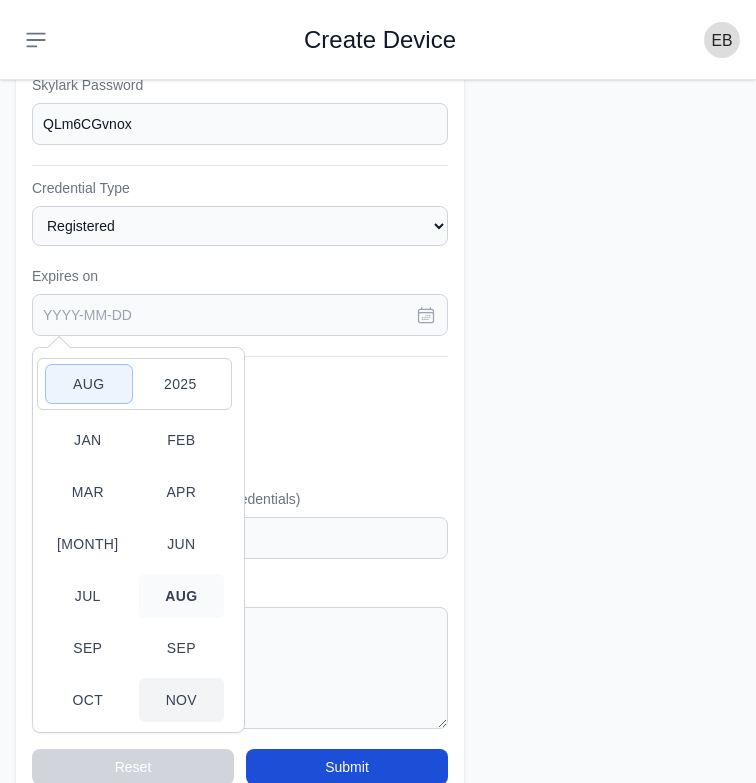 scroll, scrollTop: 565, scrollLeft: 0, axis: vertical 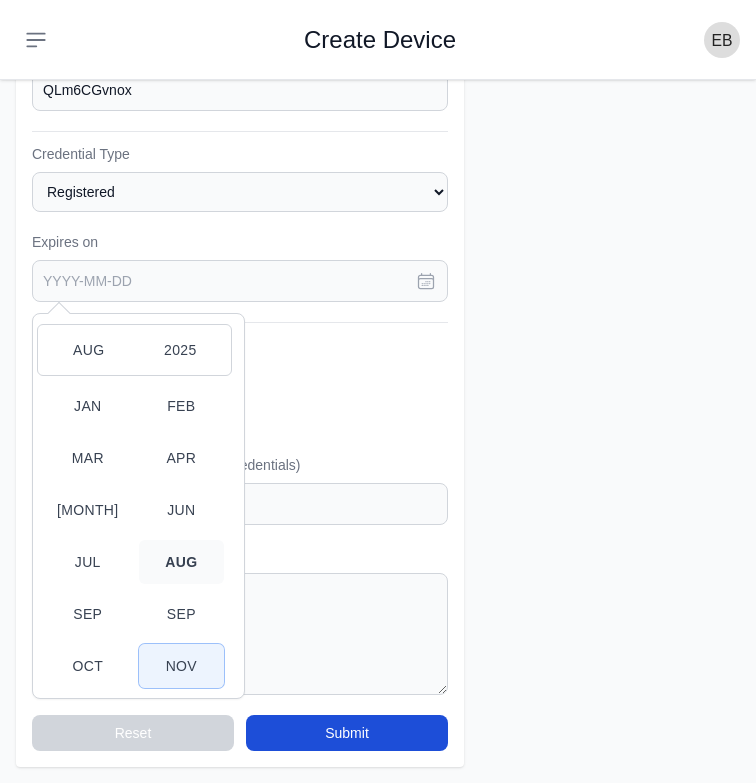 click on "Nov" at bounding box center [182, 666] 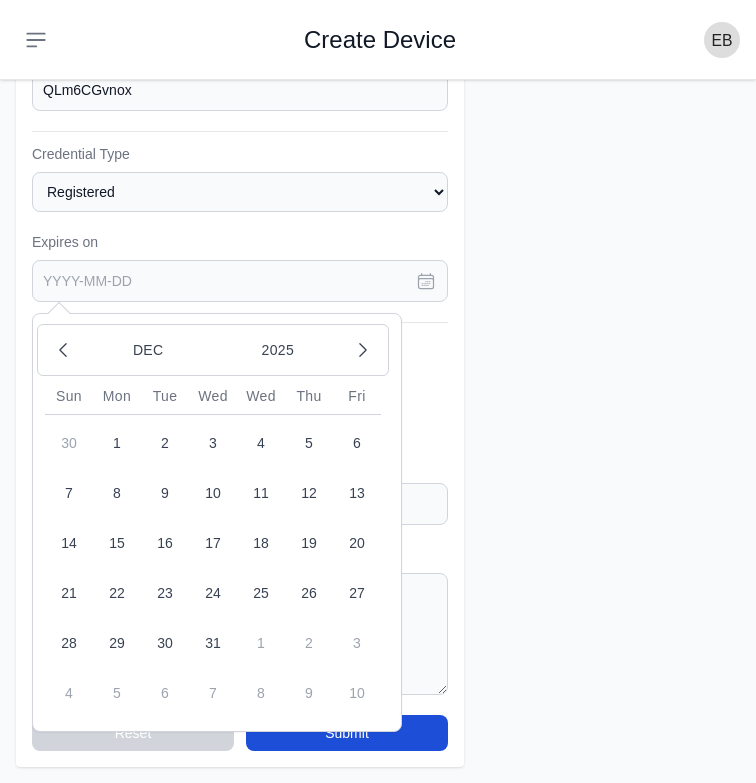 click on "31" at bounding box center [213, 643] 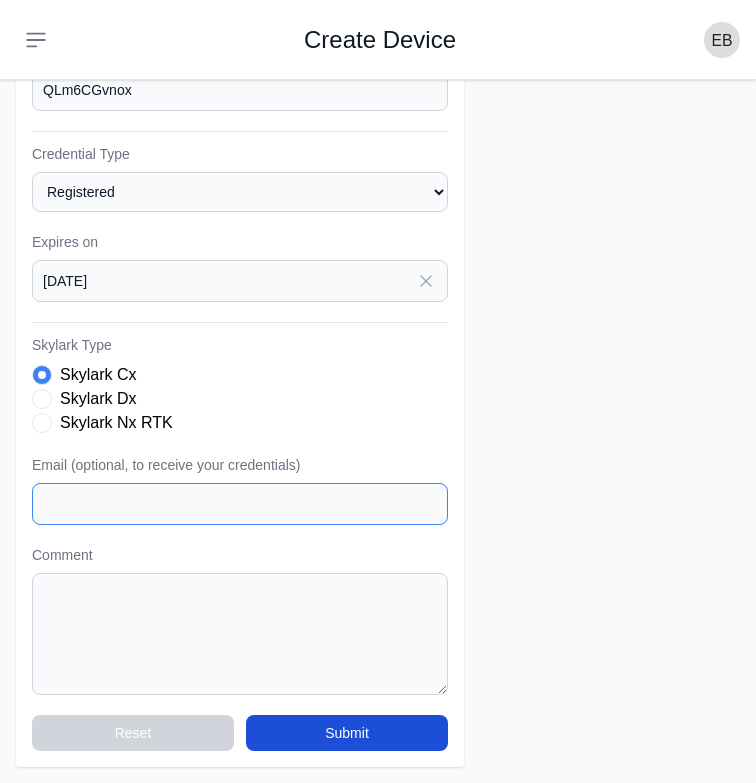 click on "Email (optional, to receive your credentials)" at bounding box center (240, 504) 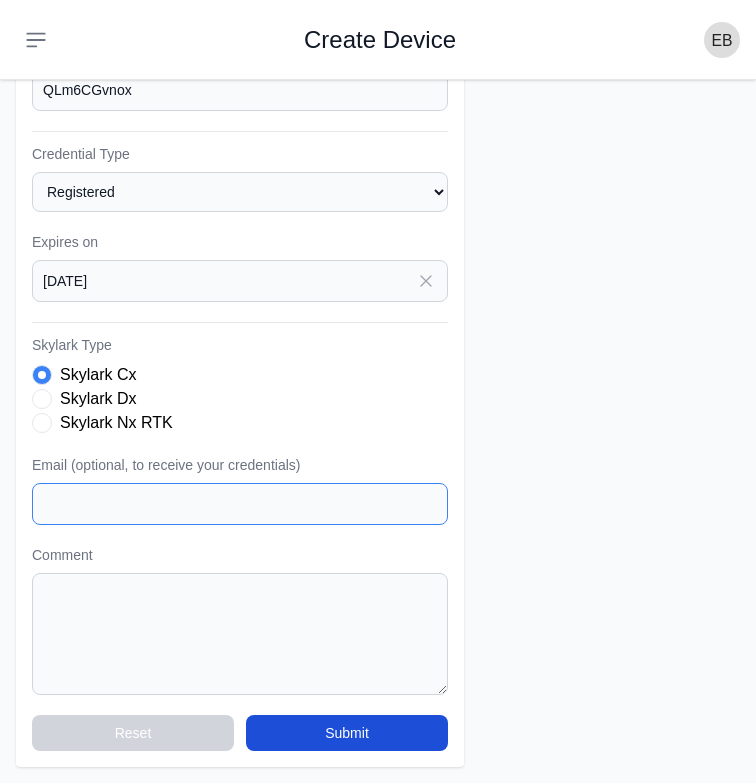 click on "Email (optional, to receive your credentials)" at bounding box center (240, 504) 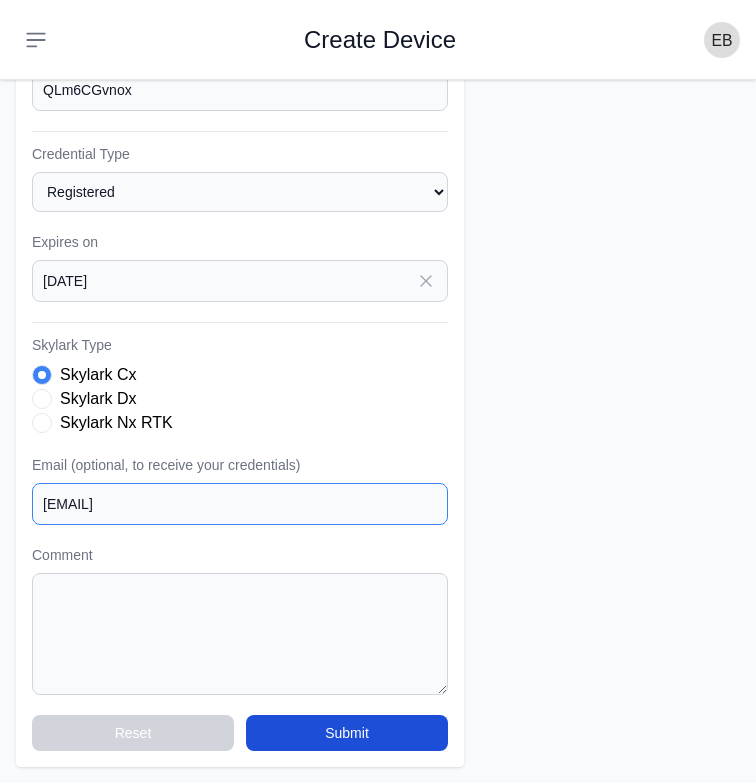type on "[EMAIL]" 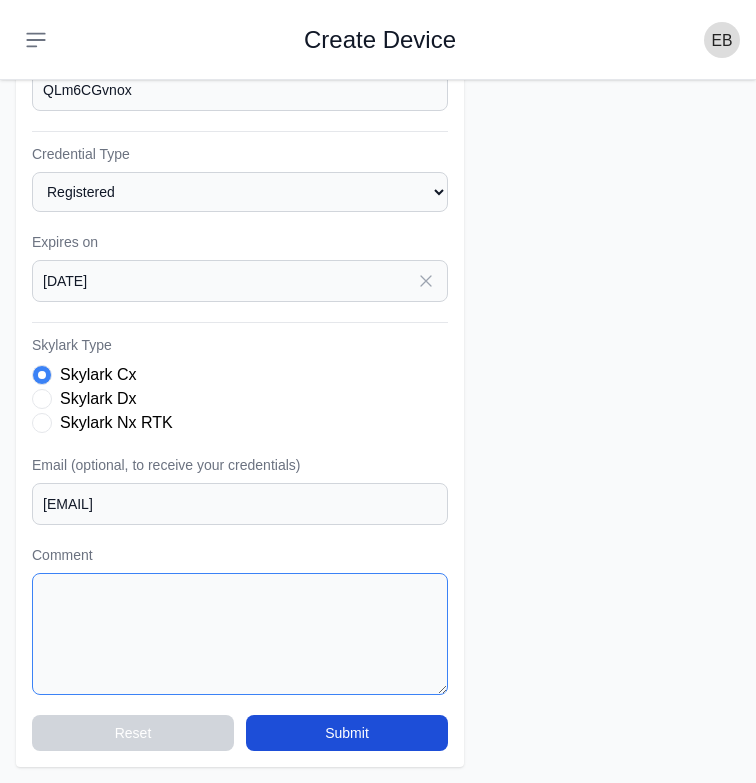 click on "Comment" at bounding box center [240, 634] 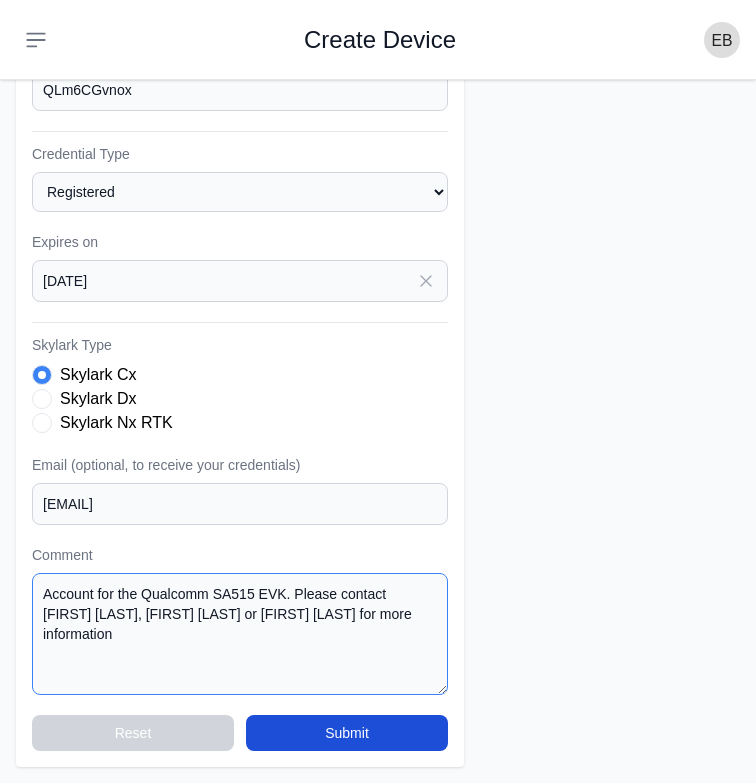 click on "Account for the Qualcomm SA515 EVK. Please contact [FIRST] [LAST], [FIRST] [LAST] or [FIRST] [LAST] for more information" at bounding box center [240, 634] 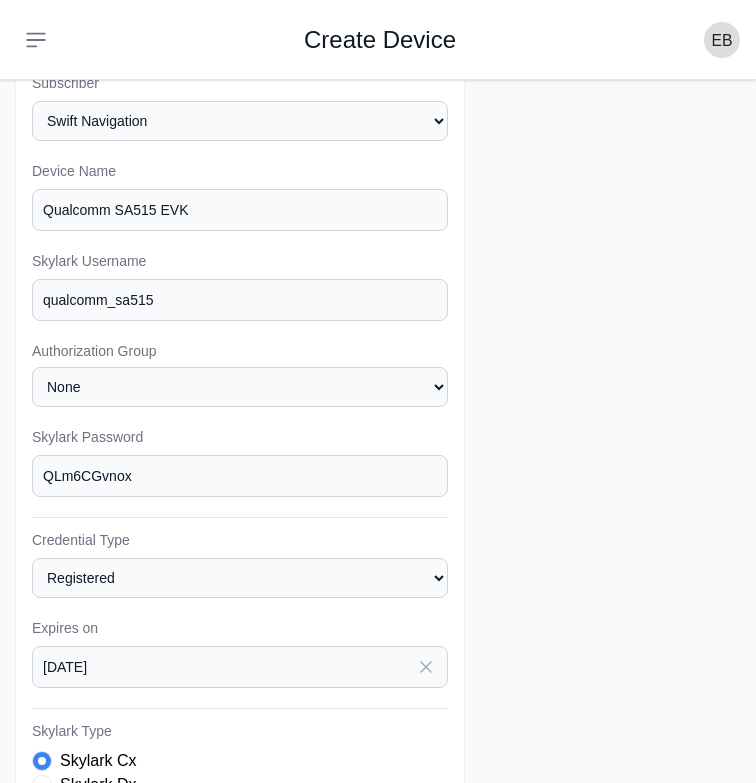 scroll, scrollTop: 180, scrollLeft: 0, axis: vertical 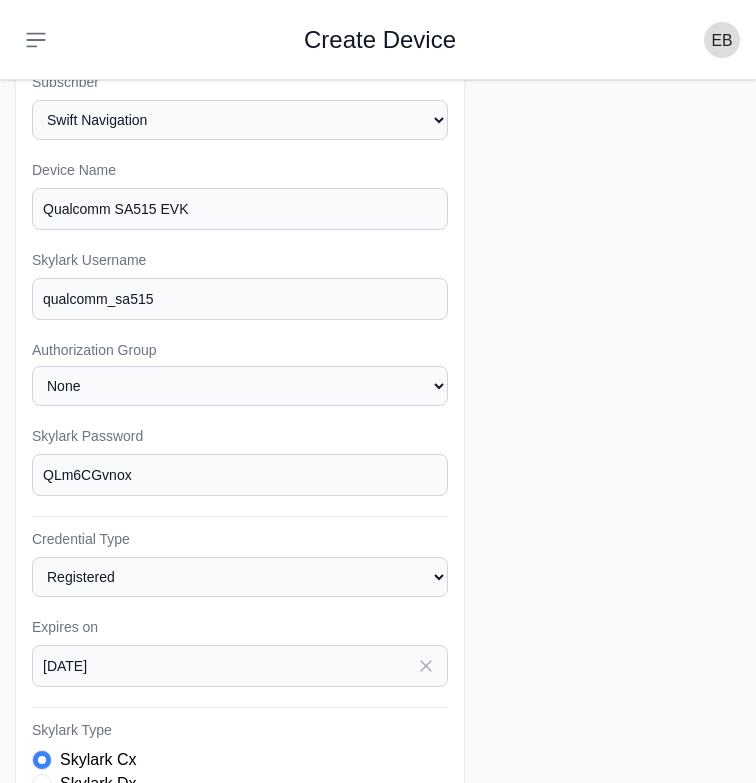 type on "Account for the Qualcomm SA515 EVK.
Please contact [FIRST] [LAST], [FIRST] [LAST] or [FIRST] [LAST] for more information" 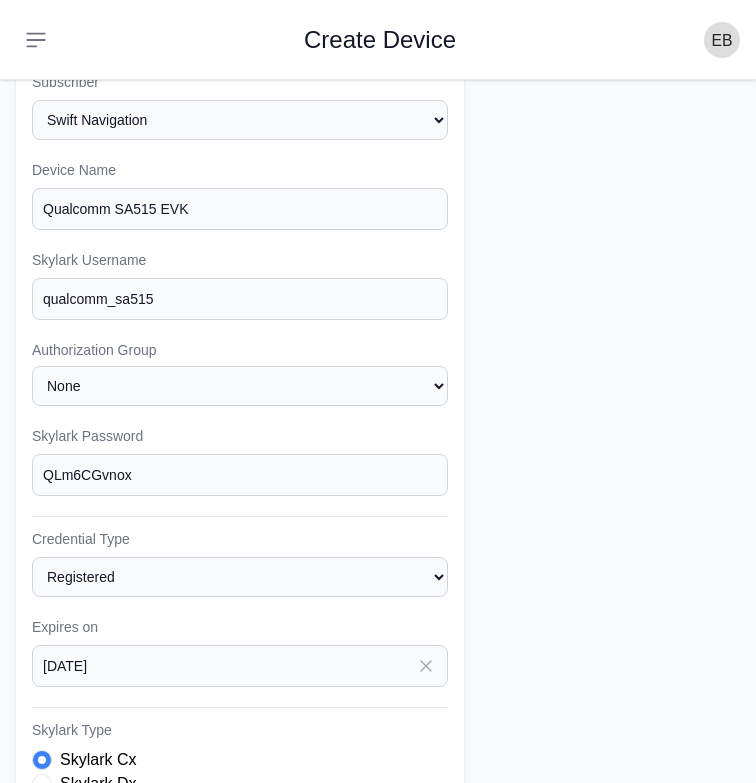 scroll, scrollTop: 565, scrollLeft: 0, axis: vertical 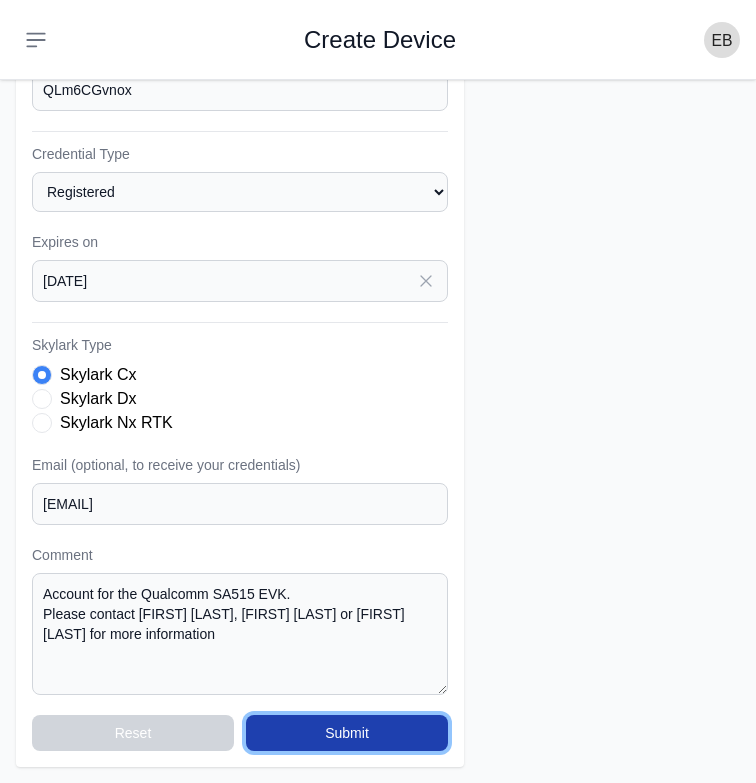 click on "Submit" at bounding box center (347, 733) 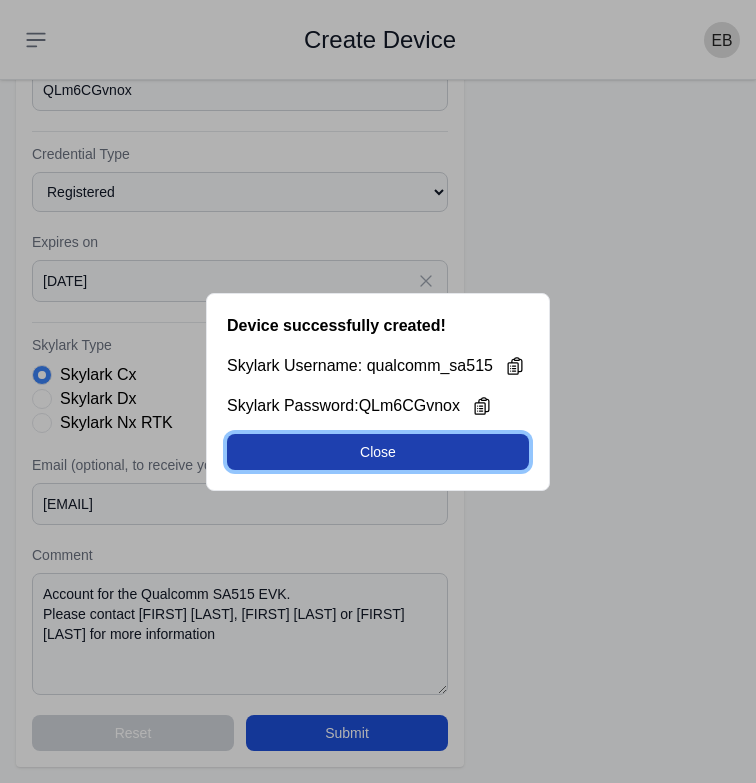 click on "Close" at bounding box center [378, 452] 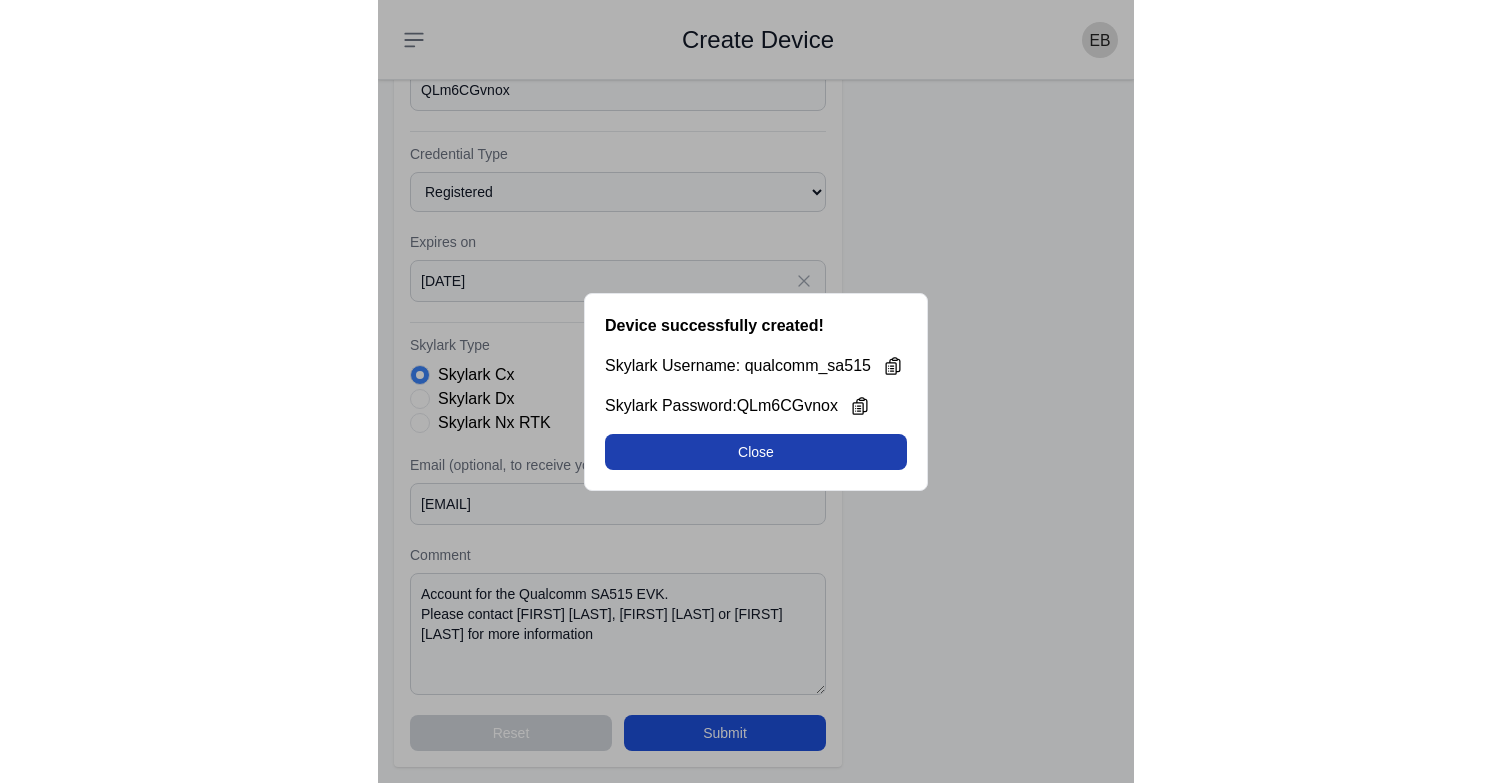 scroll, scrollTop: 0, scrollLeft: 0, axis: both 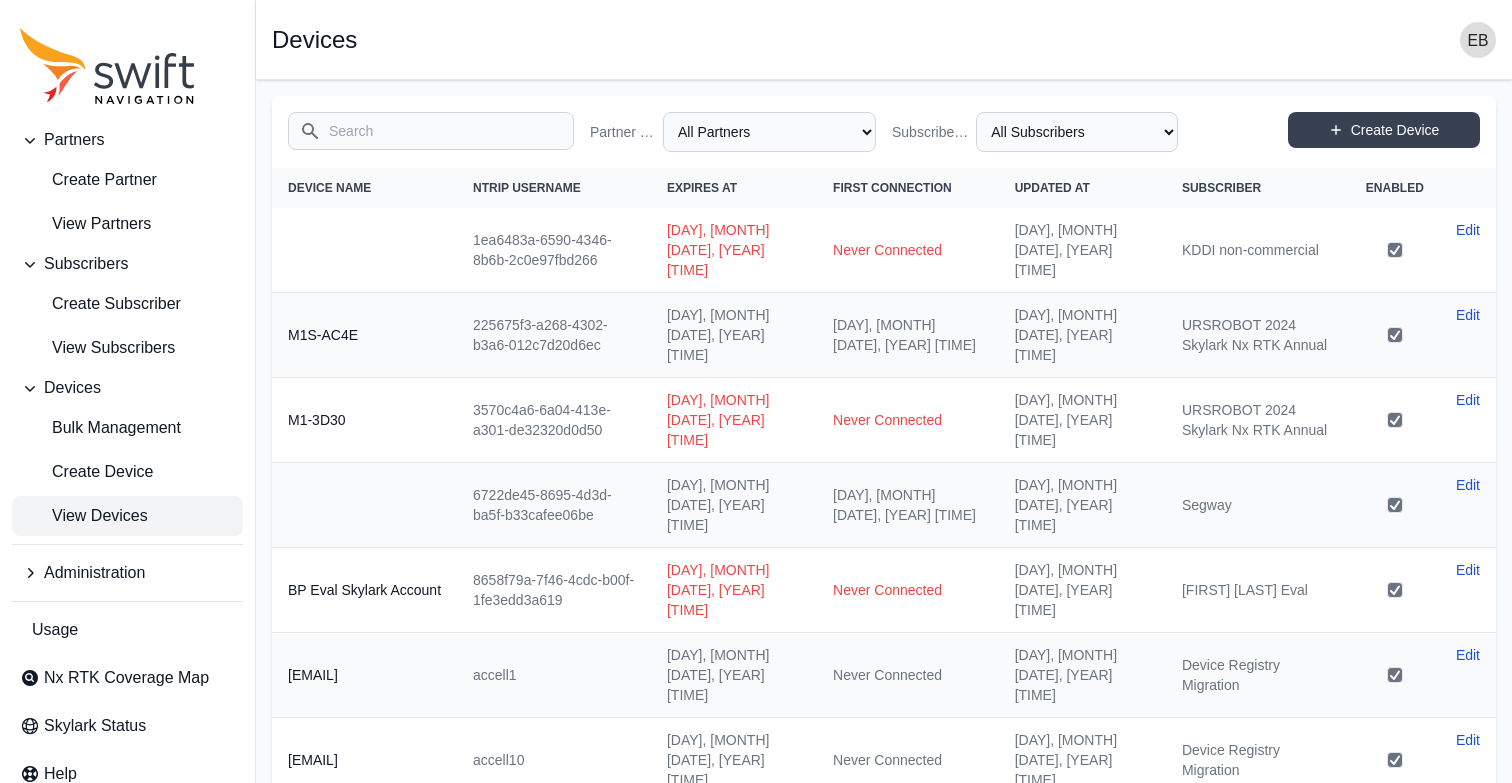 click on "Search" at bounding box center [431, 131] 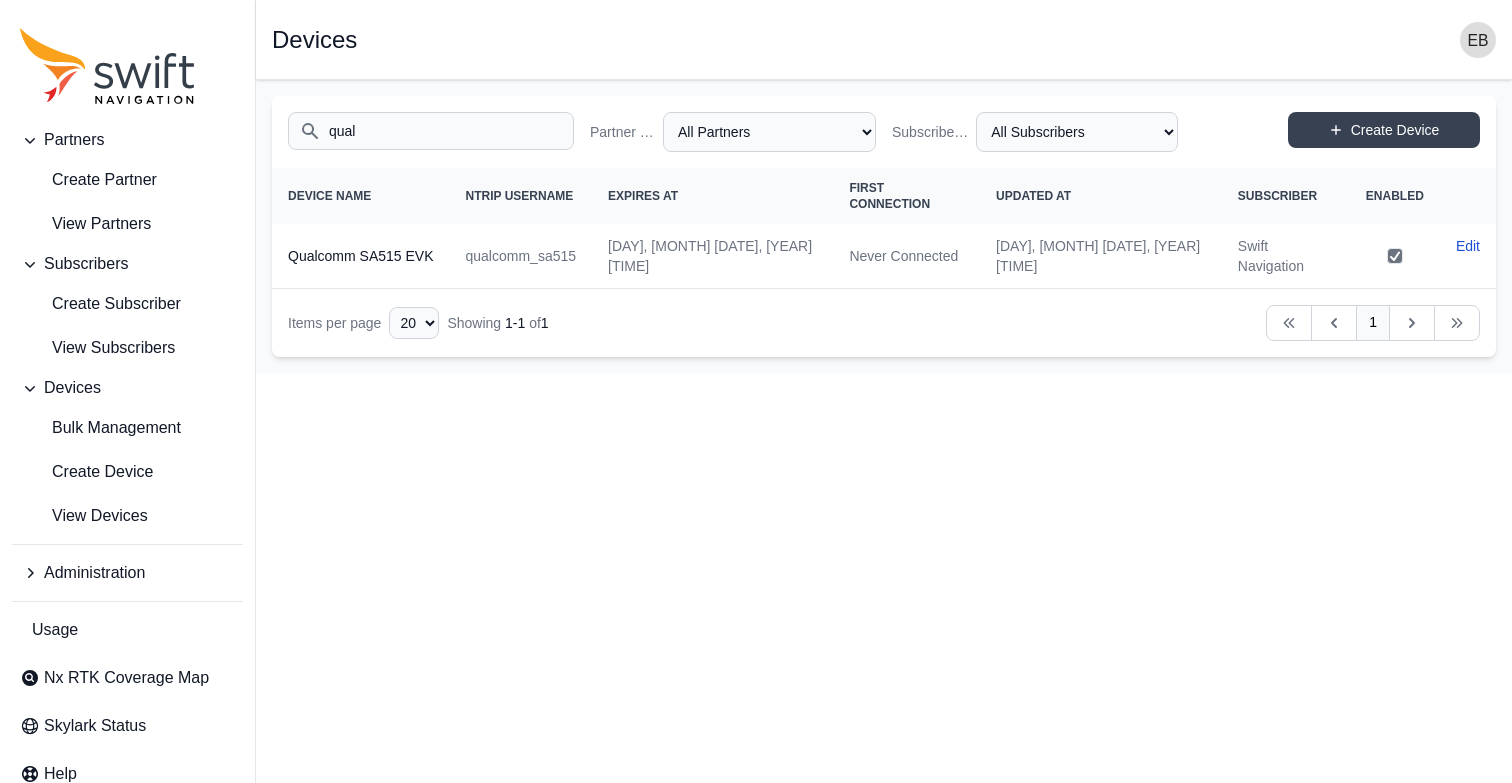 type on "qual" 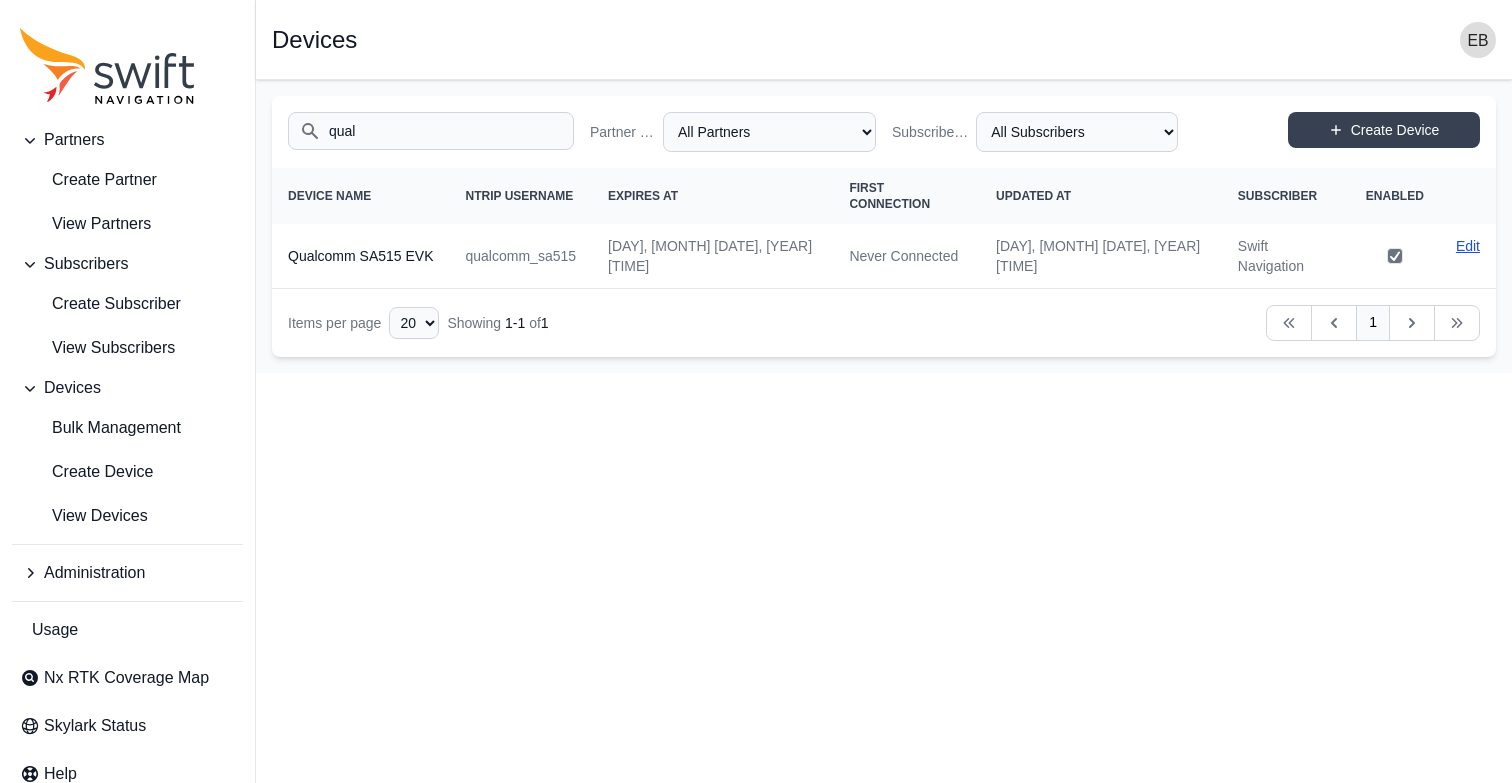 click on "Edit" at bounding box center [1468, 246] 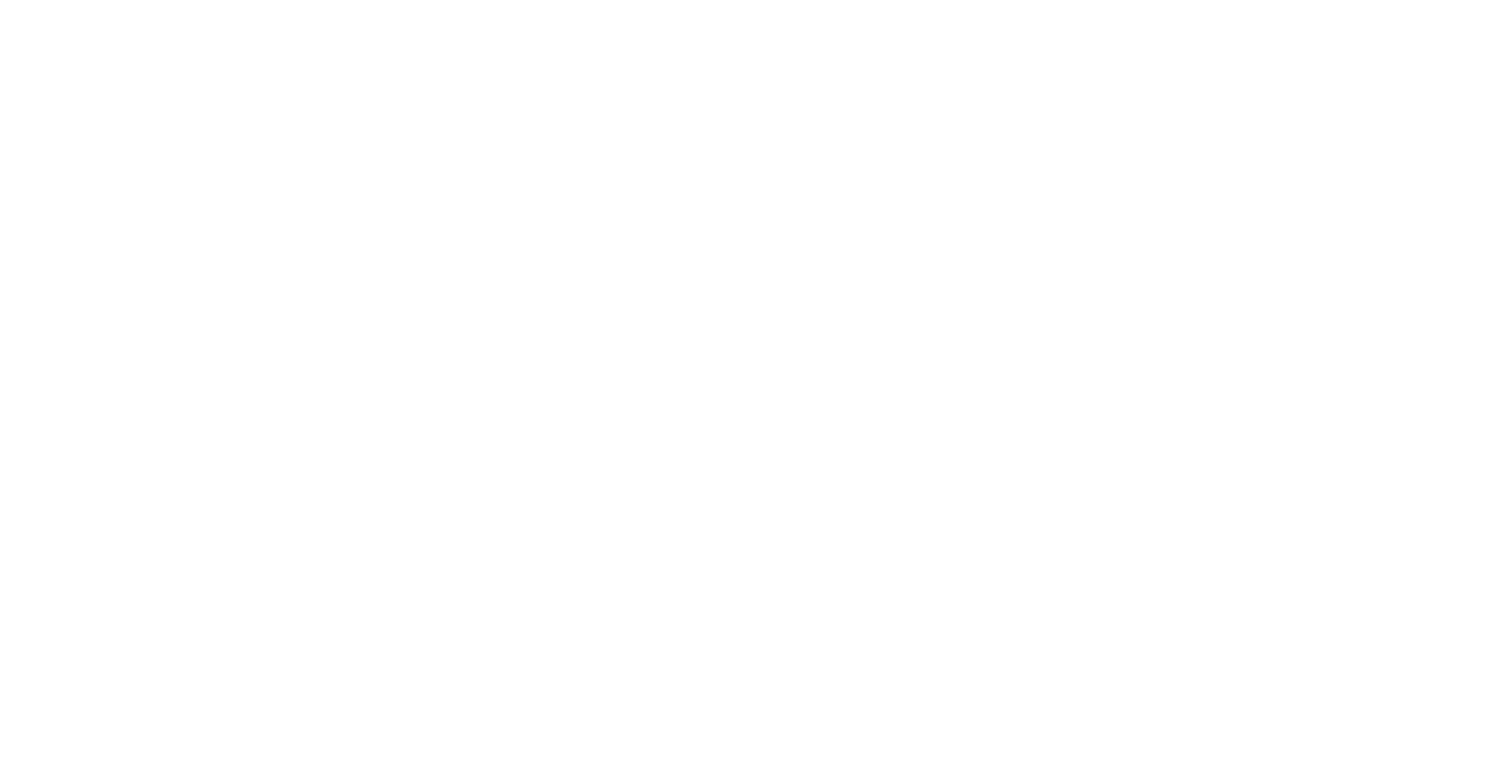 scroll, scrollTop: 0, scrollLeft: 0, axis: both 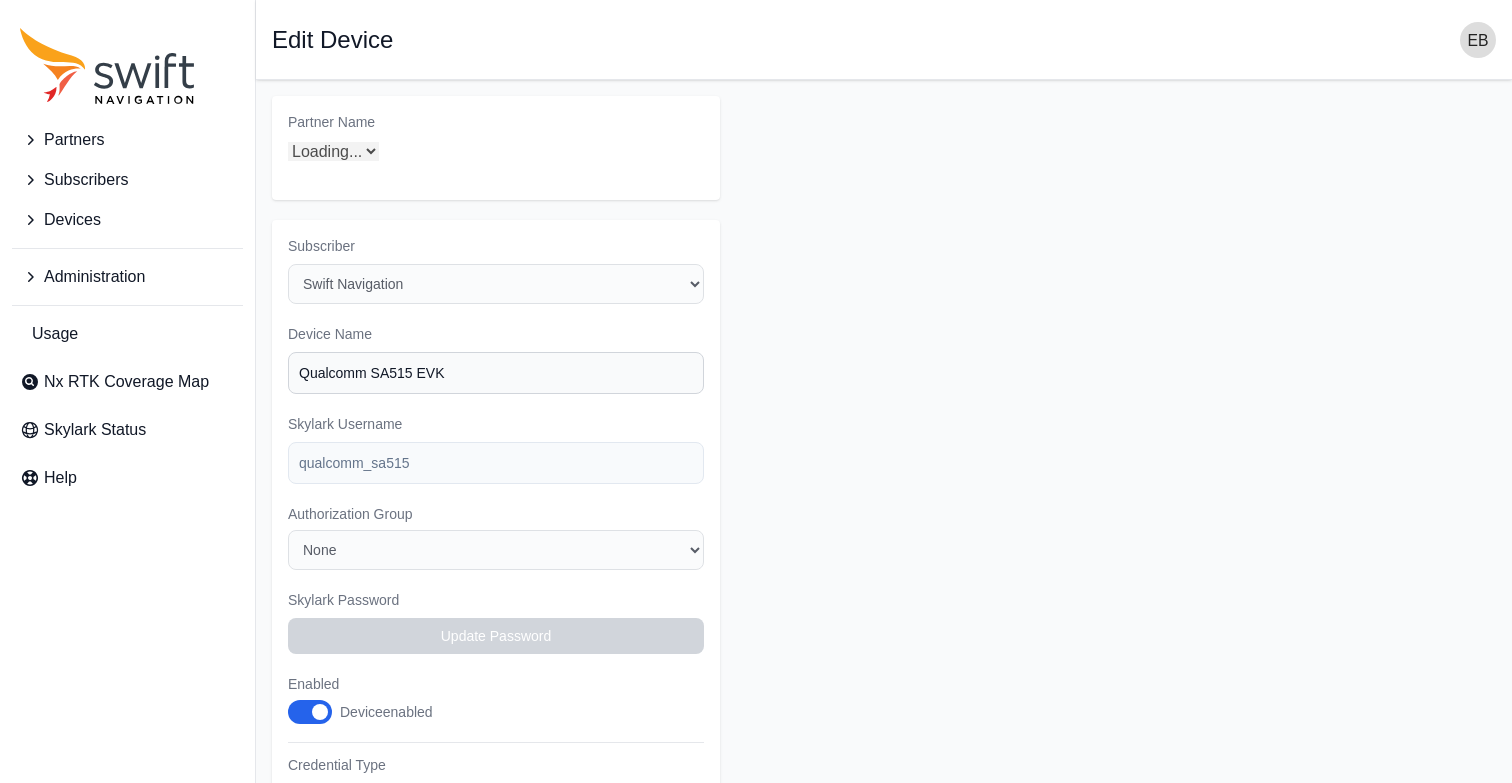 select on "ab3272ce-40d0-4c94-a524-96a758ab755c" 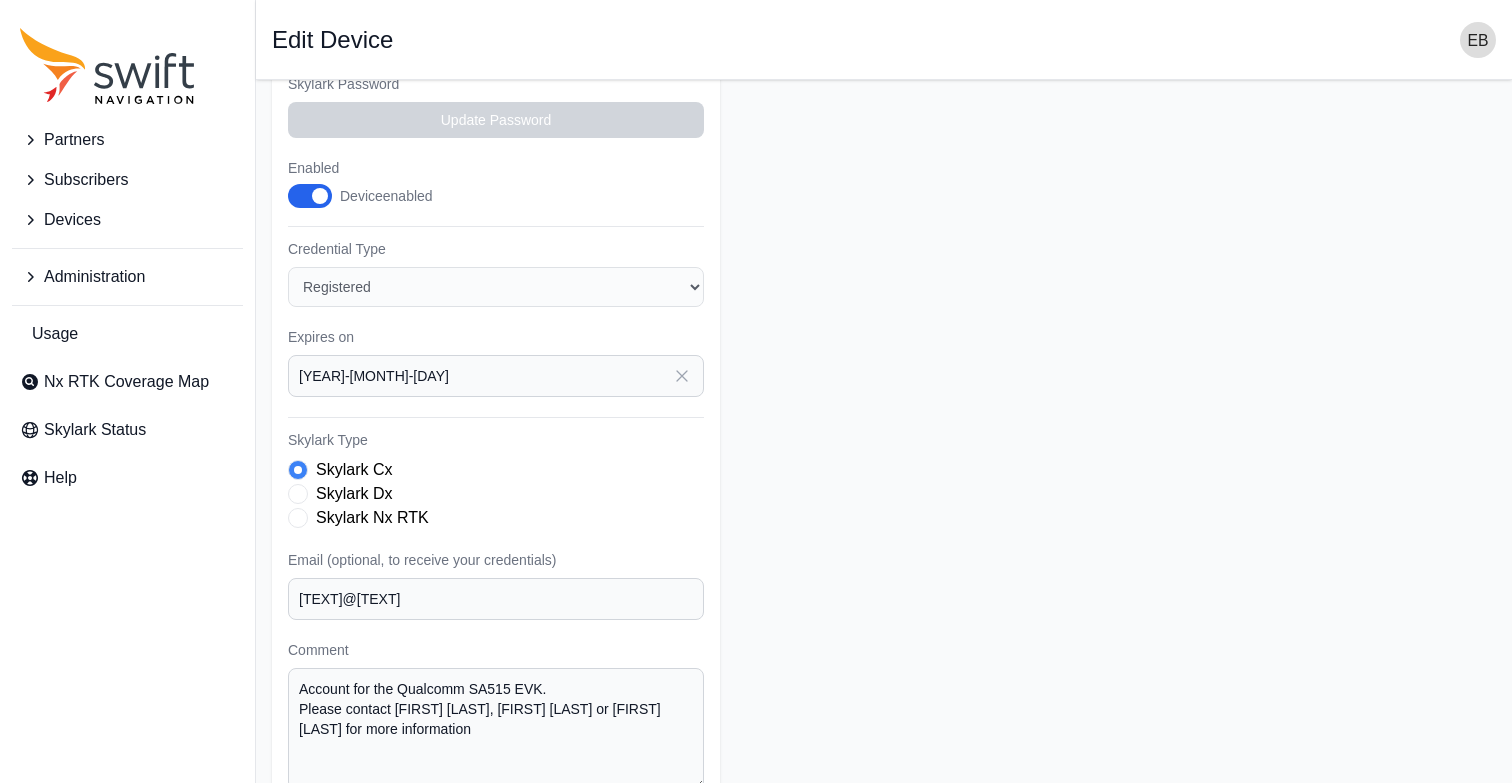 scroll, scrollTop: 627, scrollLeft: 0, axis: vertical 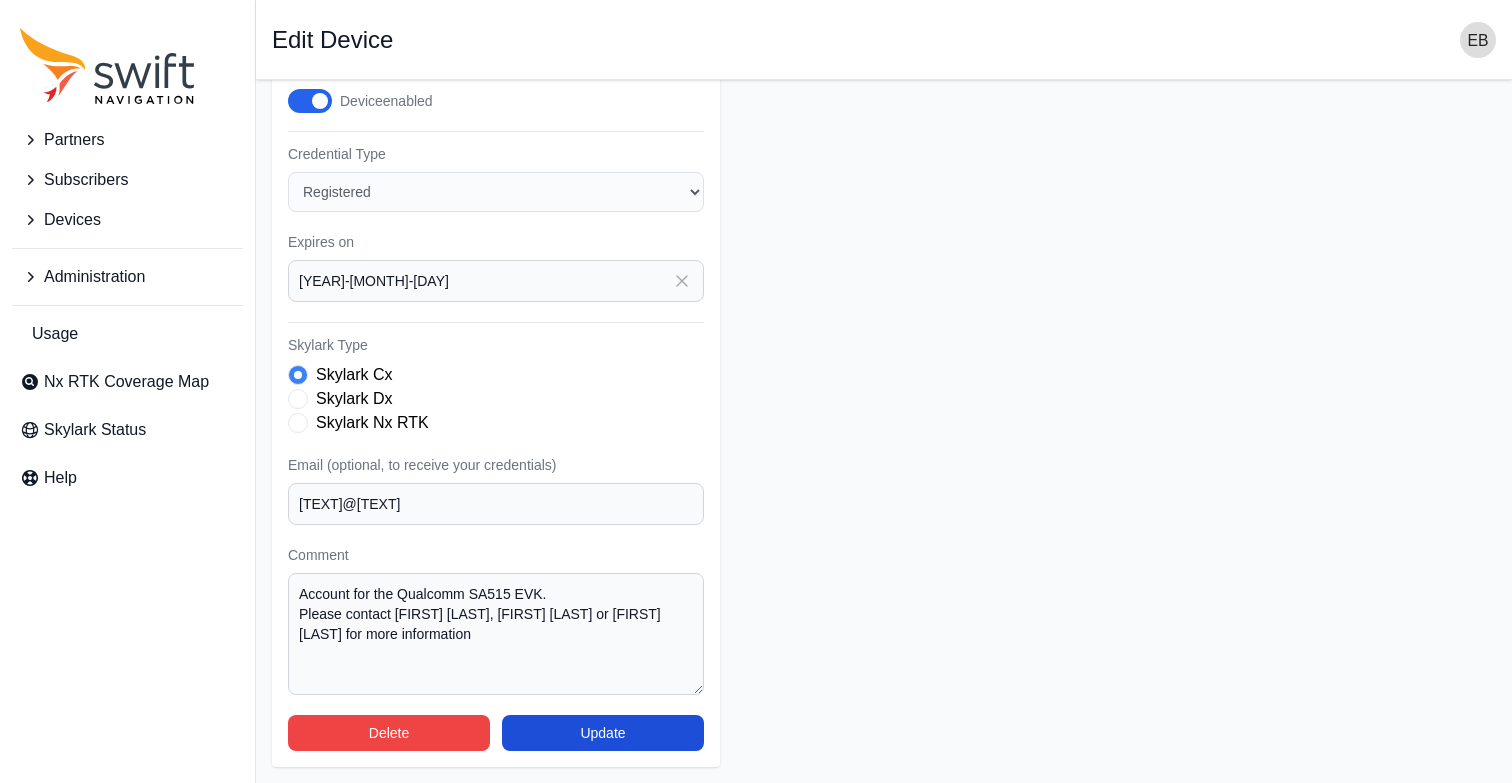 click on "Skylark Nx RTK" at bounding box center [372, 423] 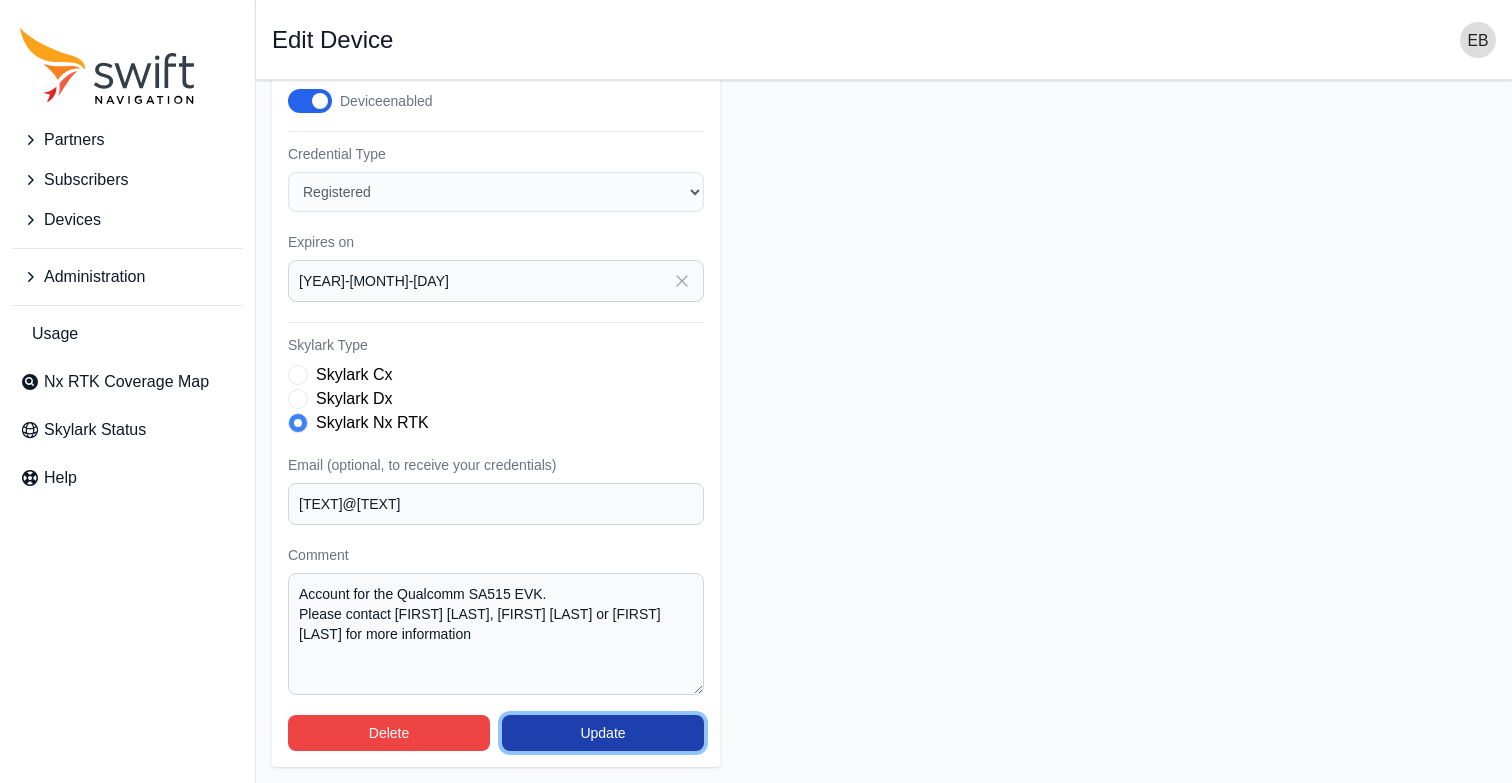 click on "Update" at bounding box center (603, 733) 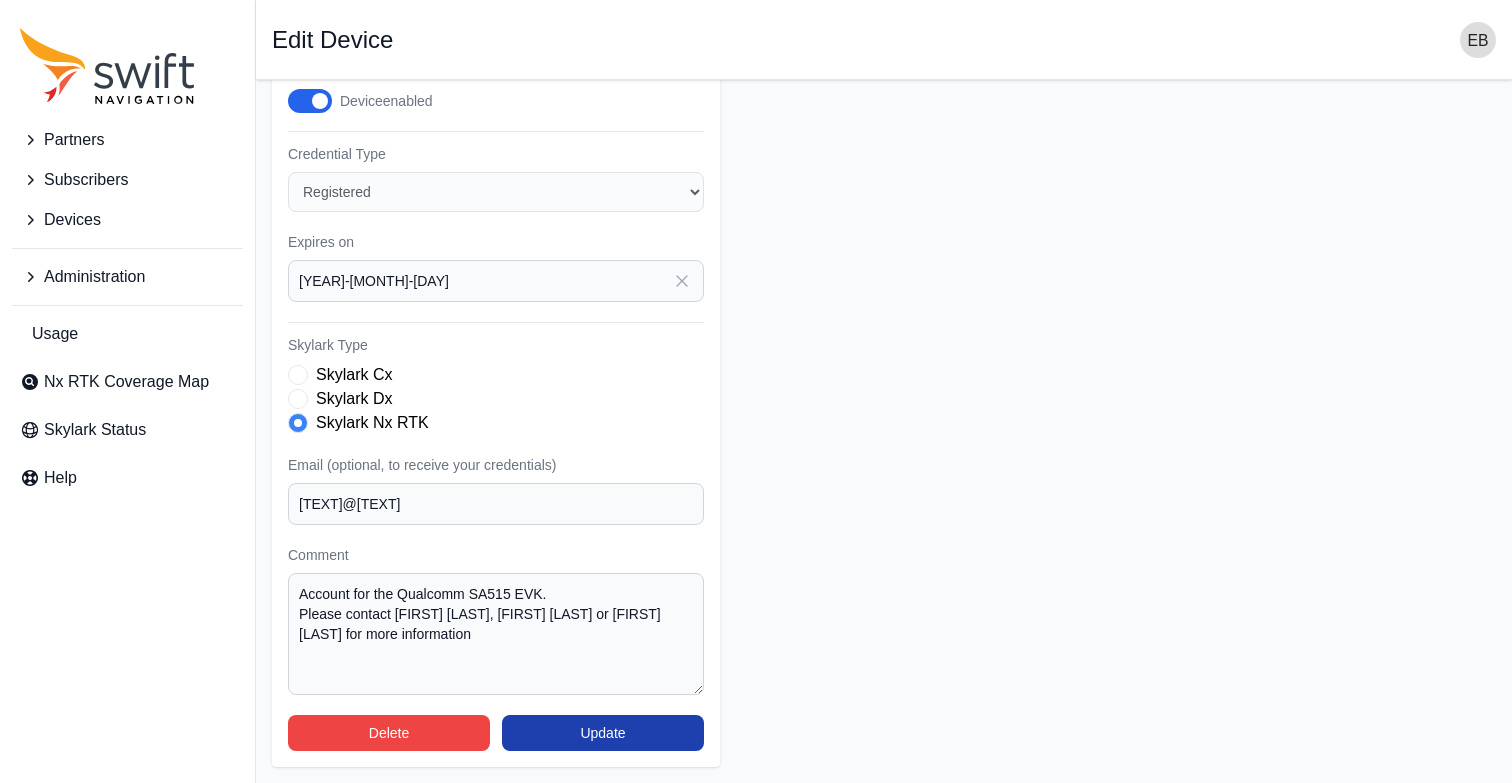 scroll, scrollTop: 0, scrollLeft: 0, axis: both 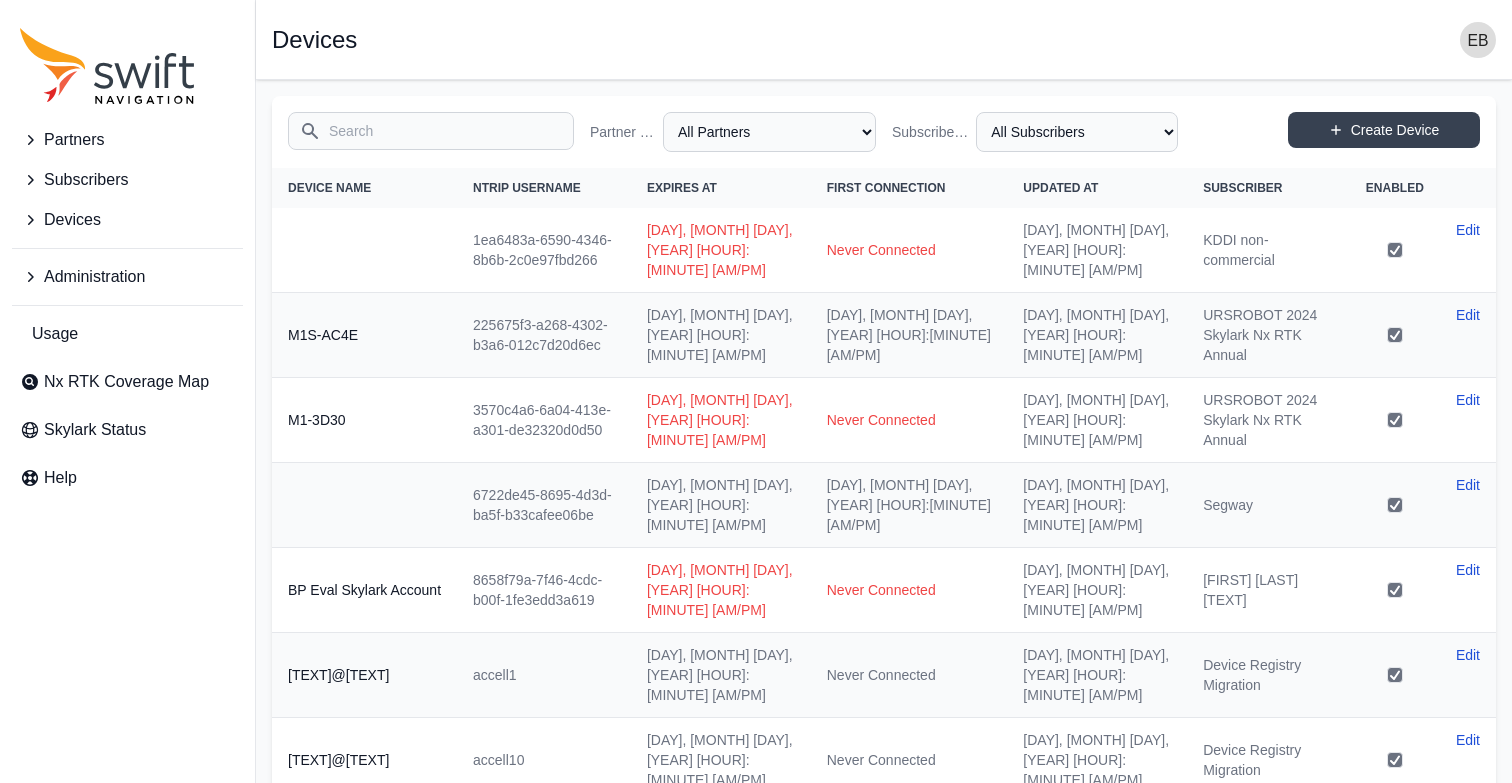 click on "Search" at bounding box center [431, 131] 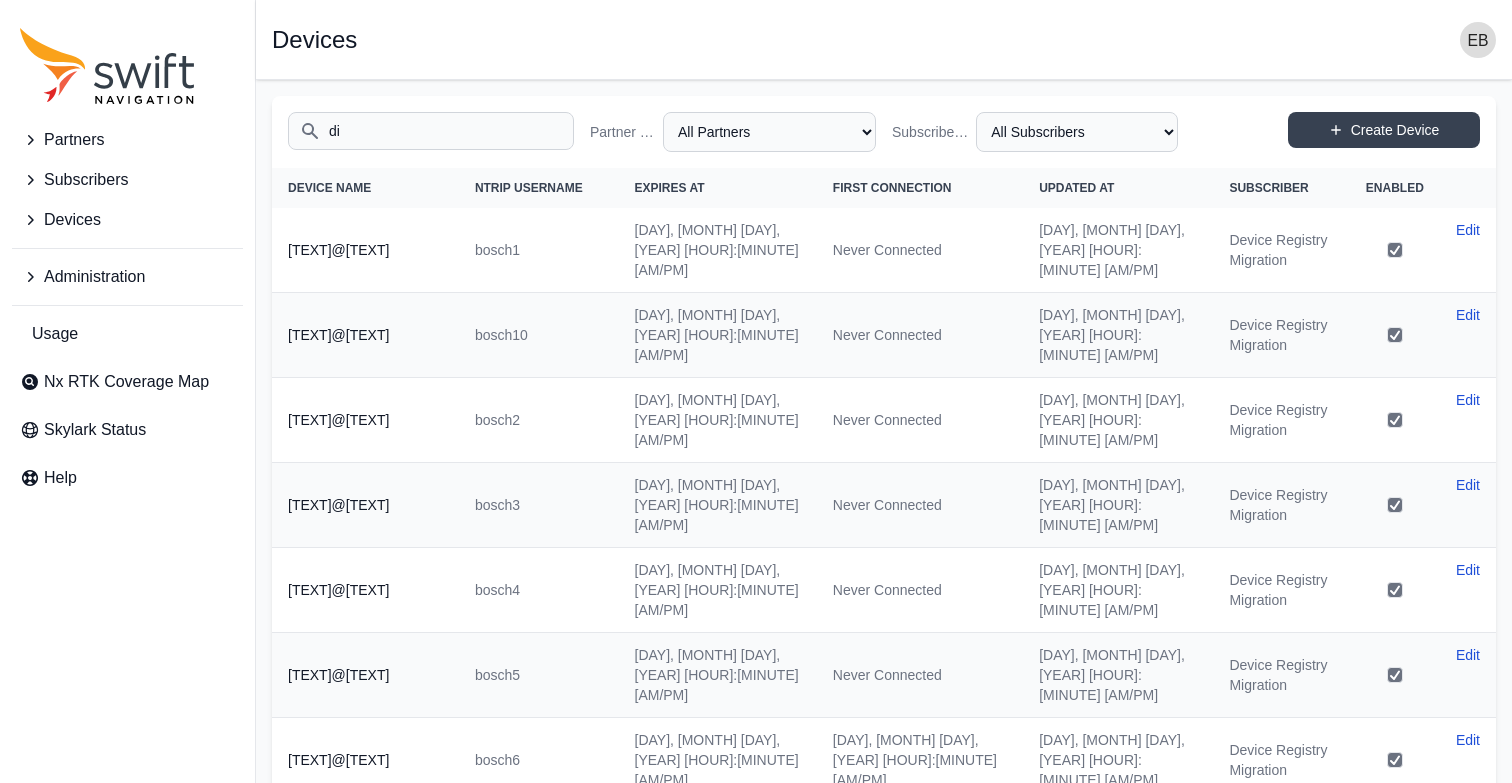 type on "d" 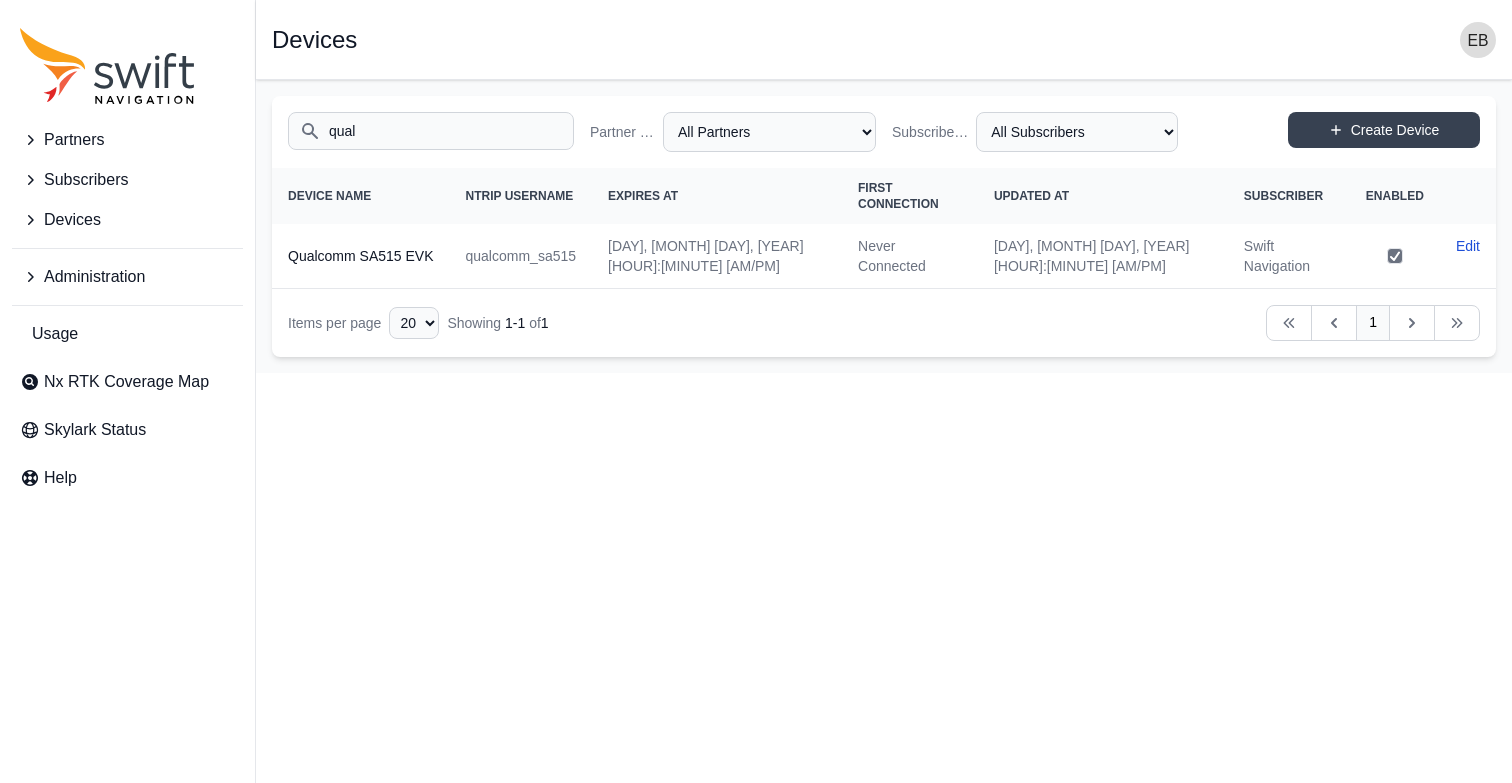 type on "qual" 